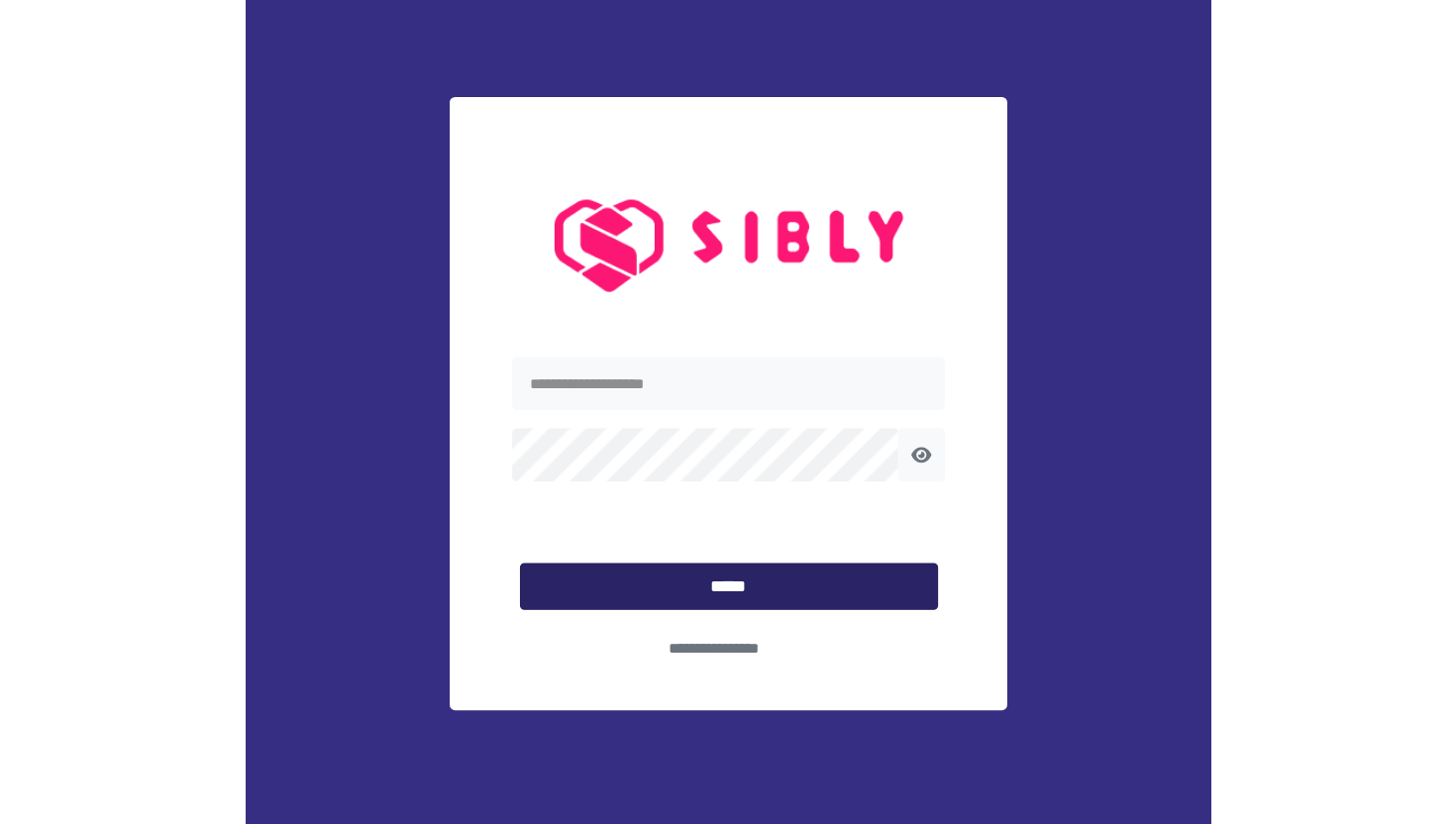 scroll, scrollTop: 0, scrollLeft: 0, axis: both 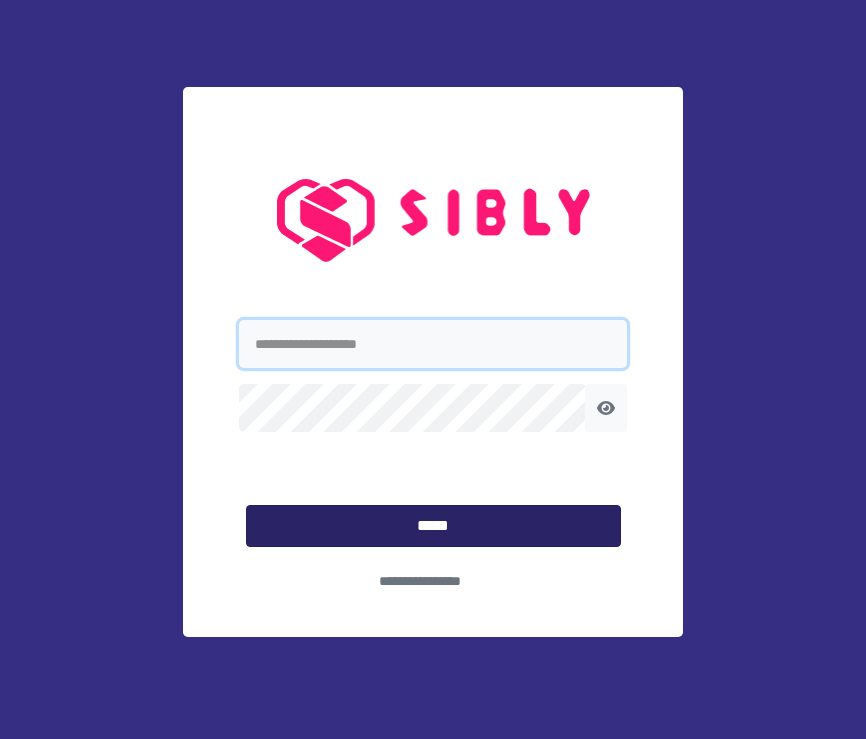type on "**********" 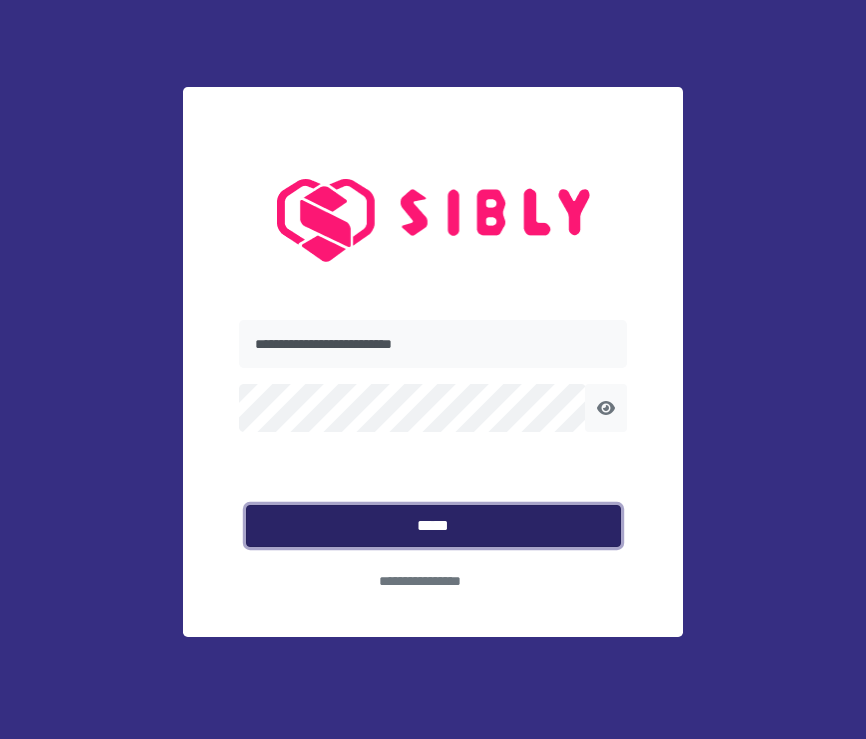 click on "*****" at bounding box center [433, 526] 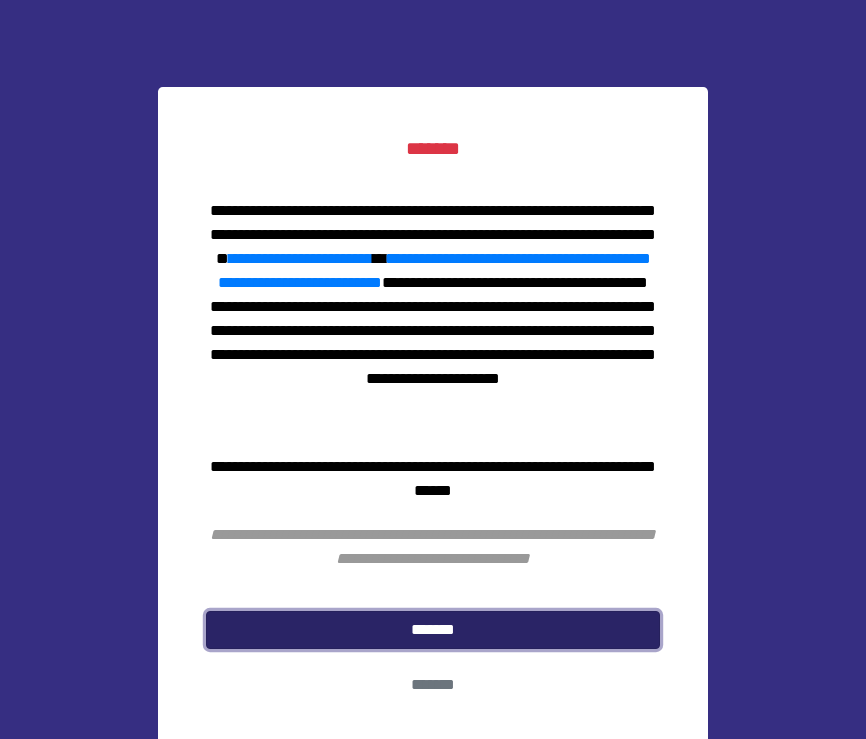 click on "*******" at bounding box center [433, 630] 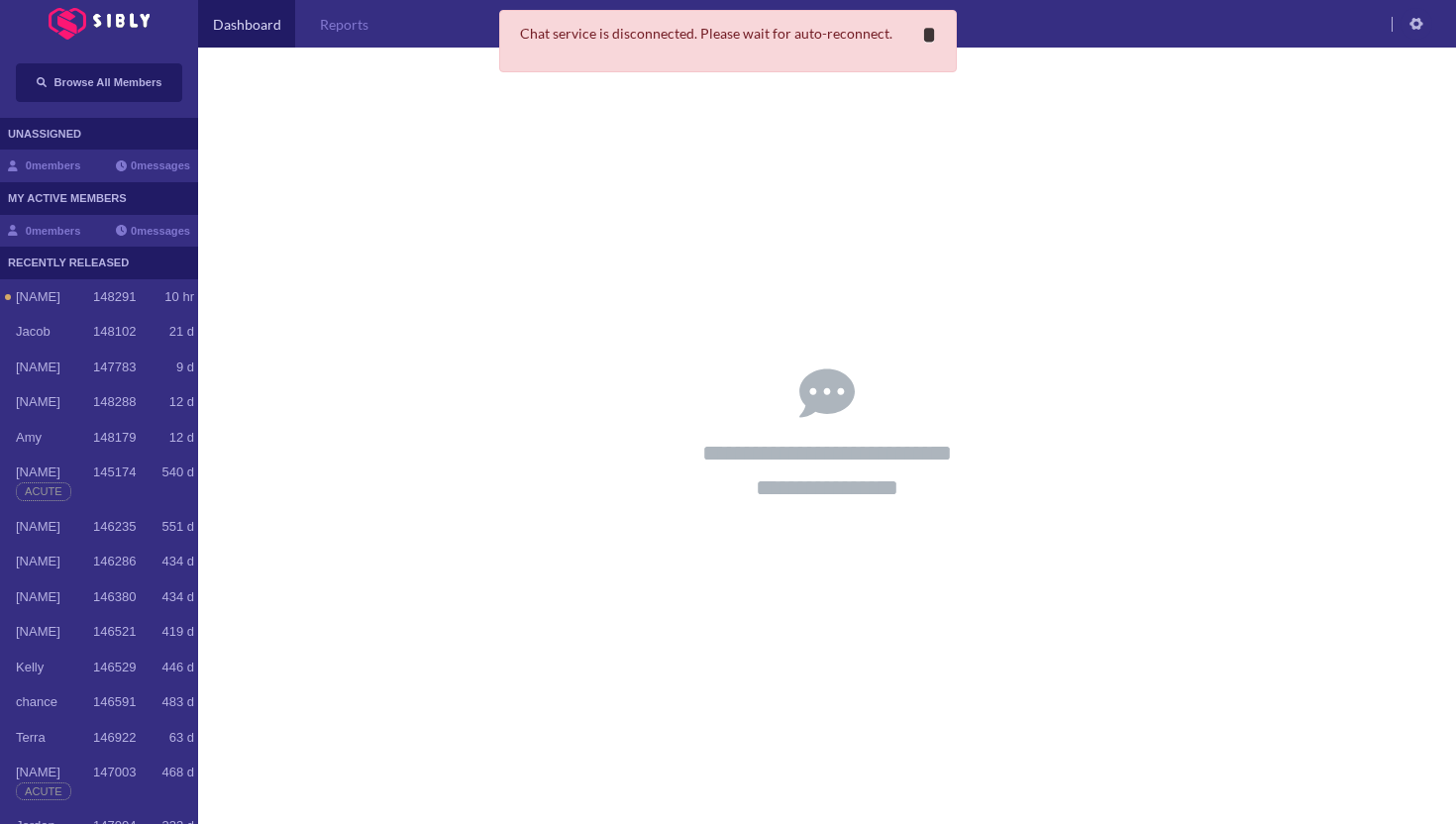 click on "*" at bounding box center (929, 35) 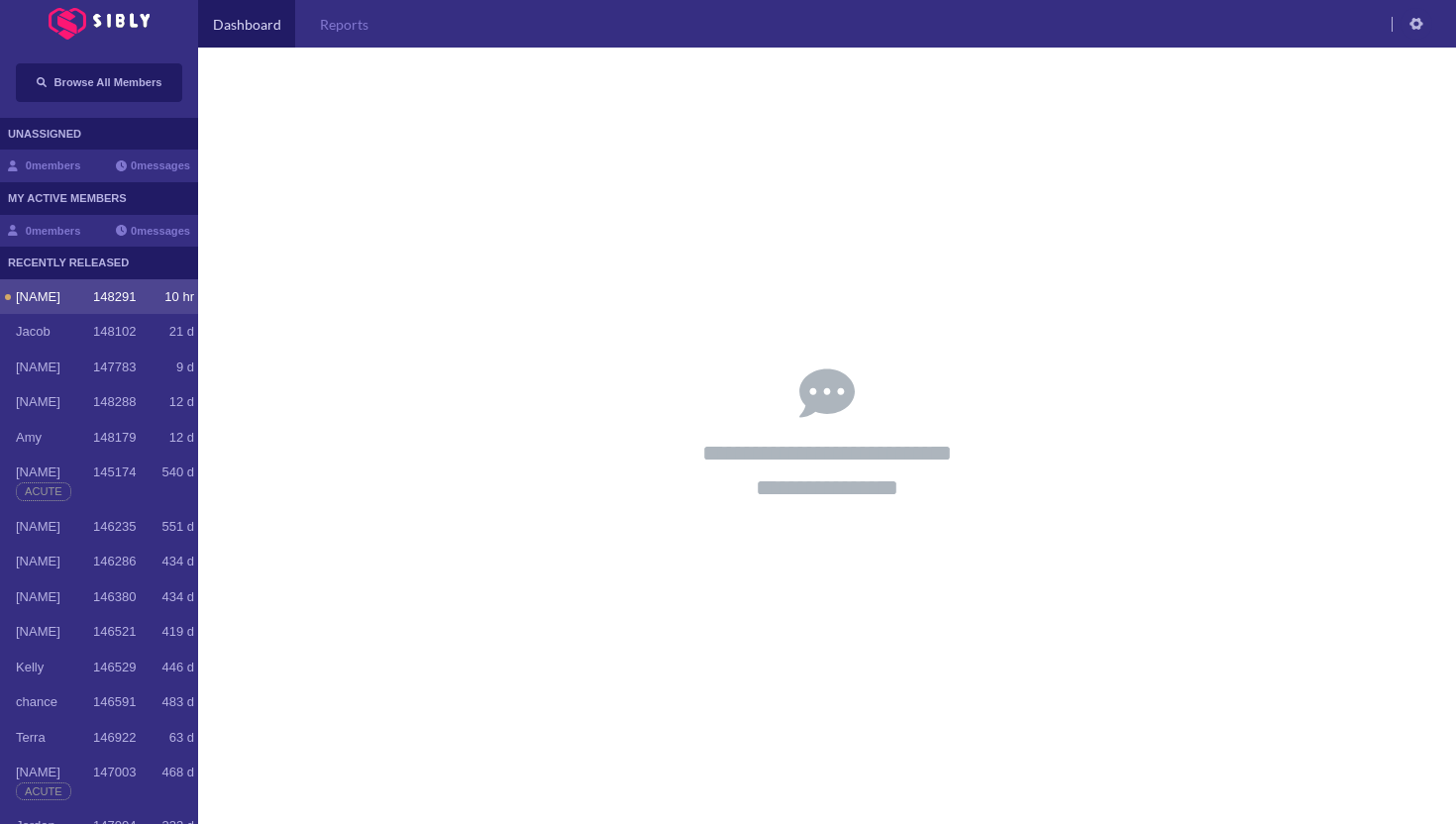 click on "148291" at bounding box center [114, 297] 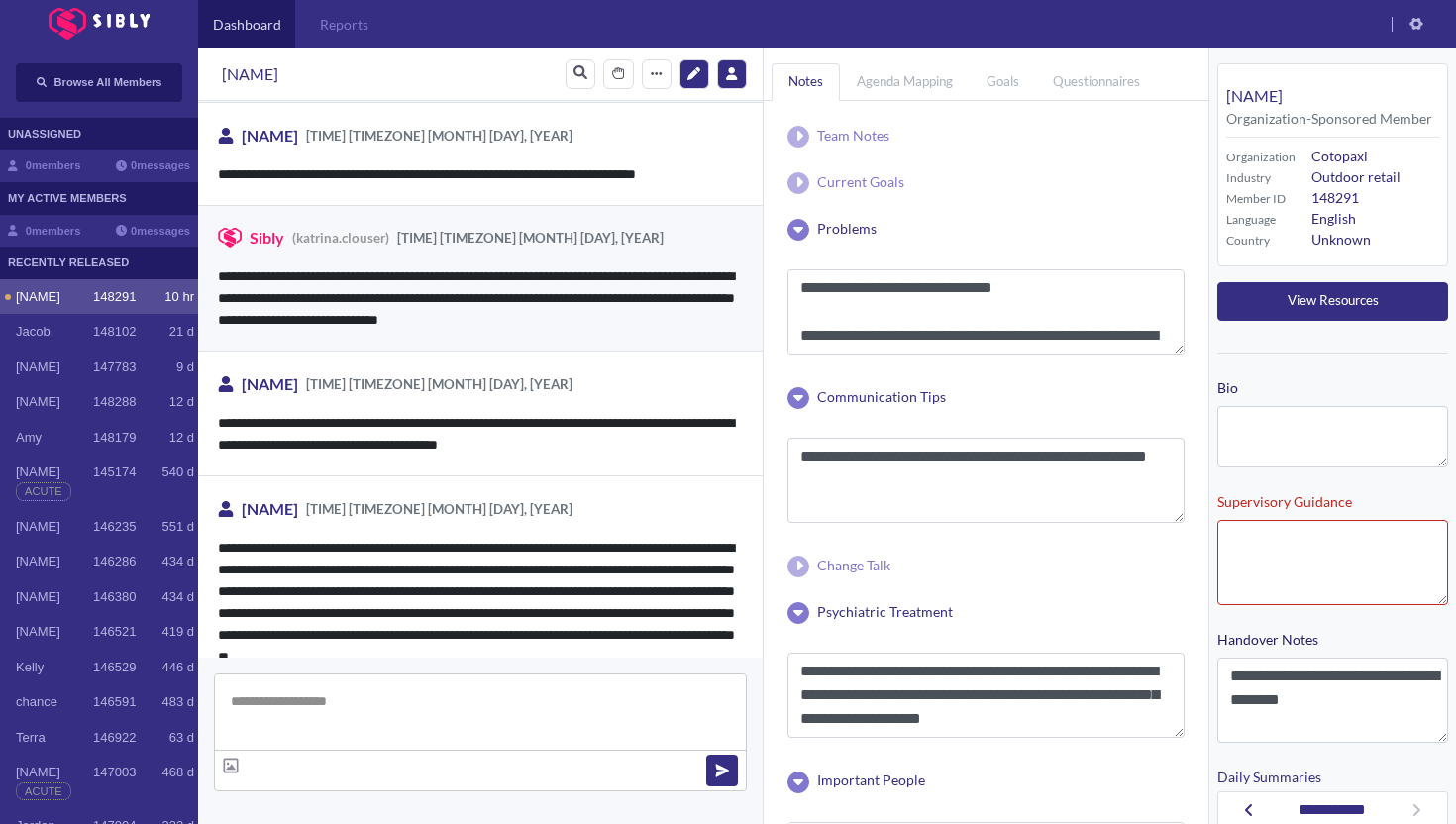scroll, scrollTop: 3226, scrollLeft: 0, axis: vertical 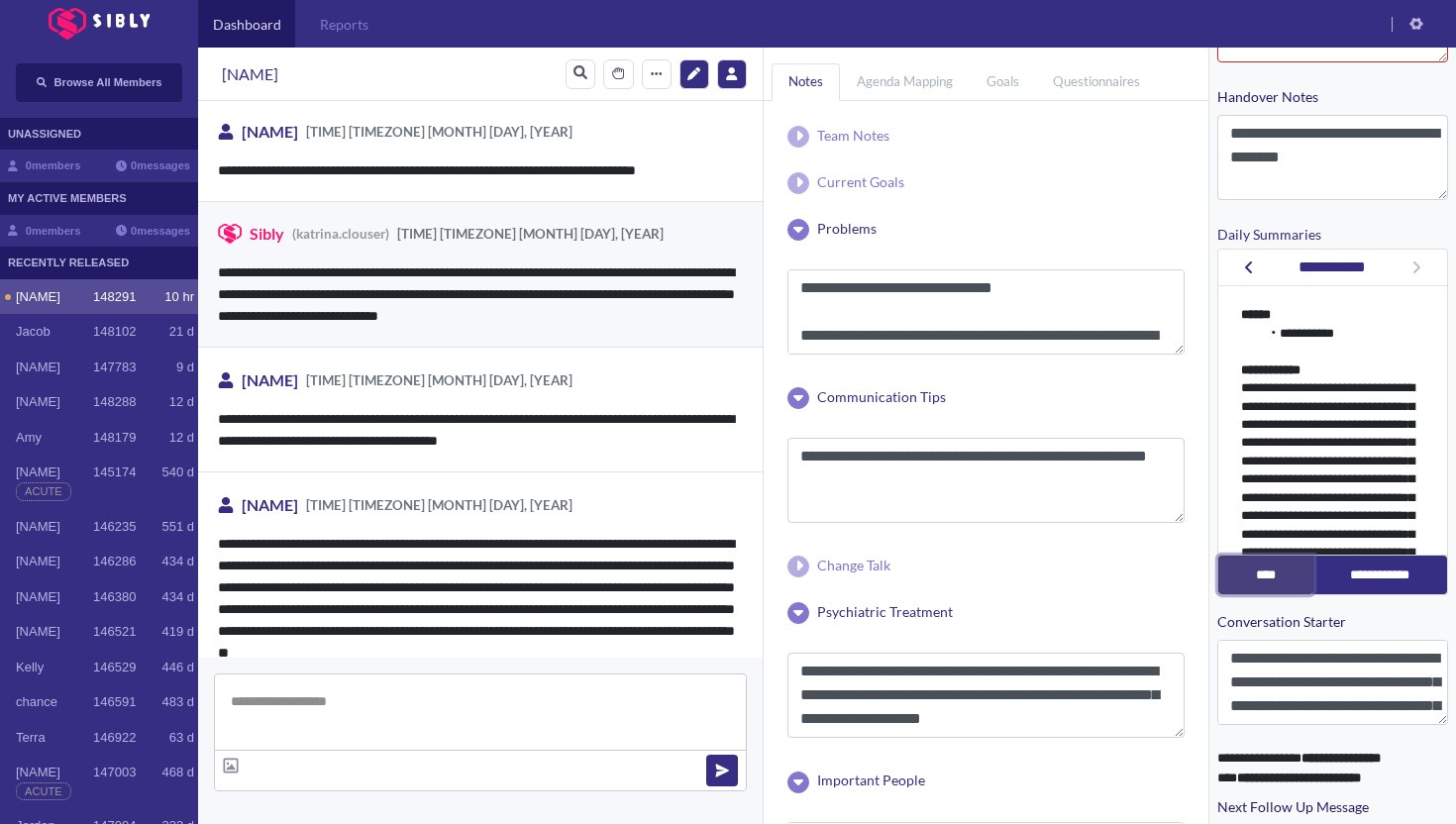 click on "****" at bounding box center [1266, 574] 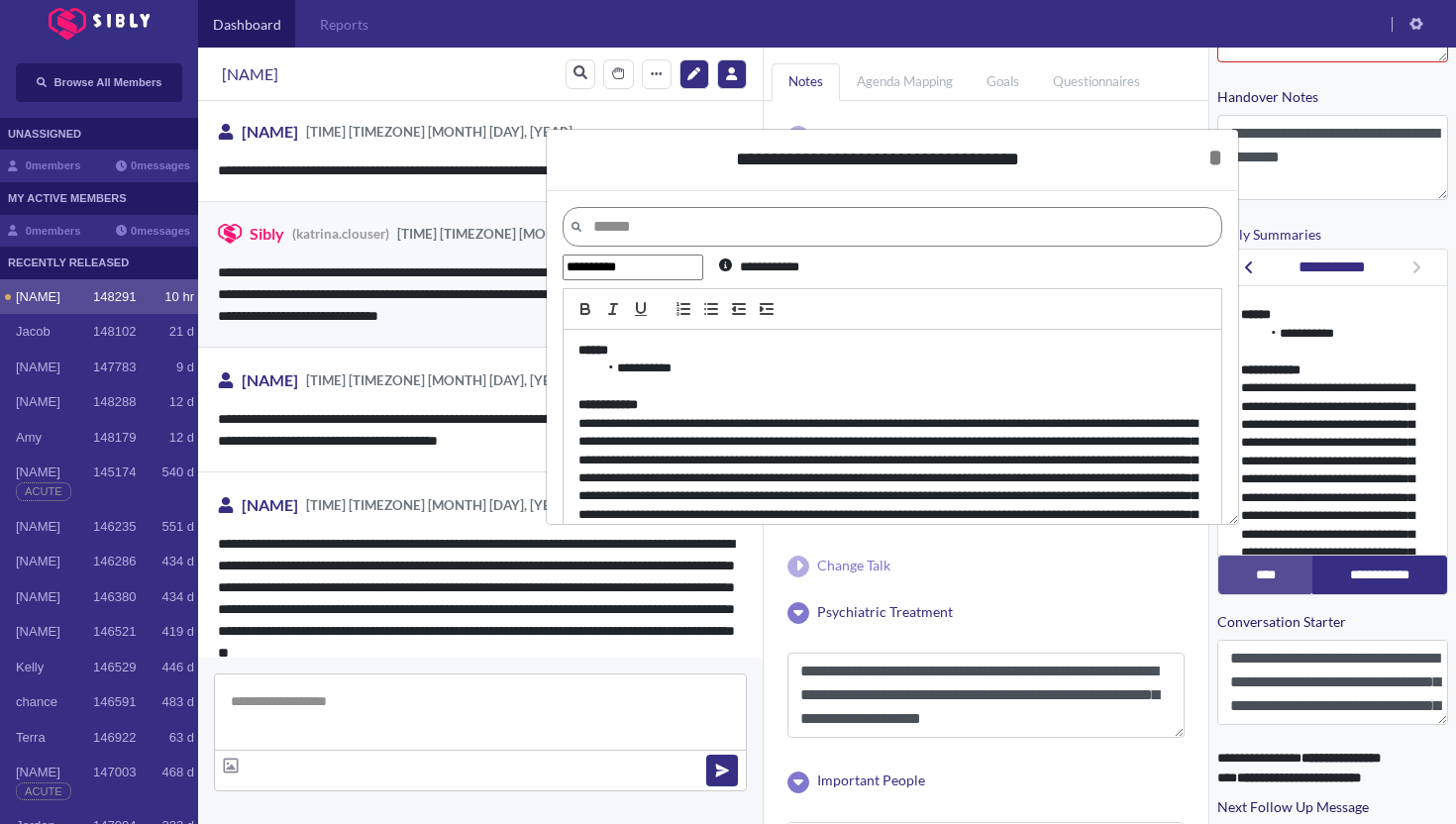 drag, startPoint x: 839, startPoint y: 437, endPoint x: 622, endPoint y: 136, distance: 371.066 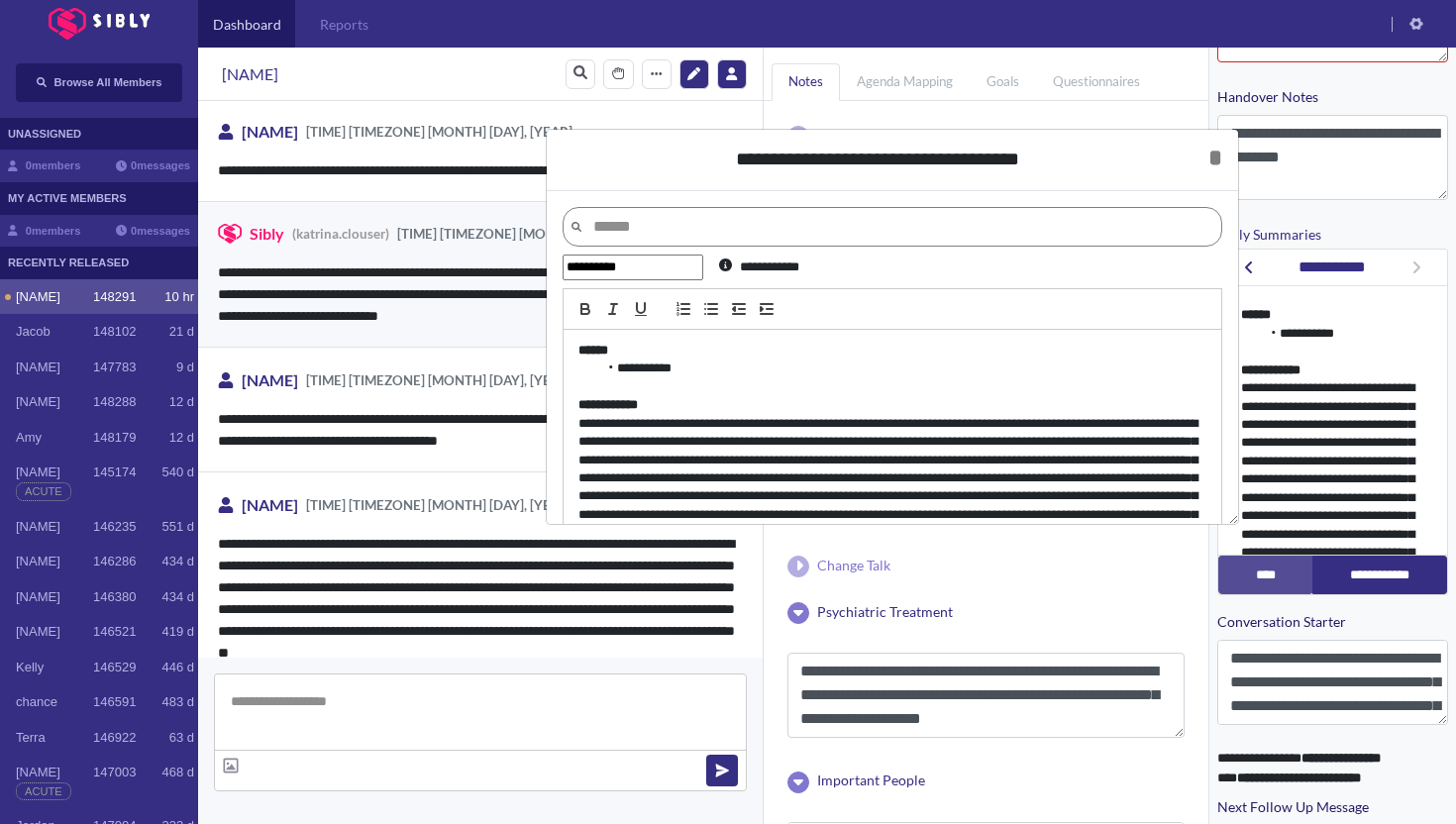 click on "**********" at bounding box center (892, 160) 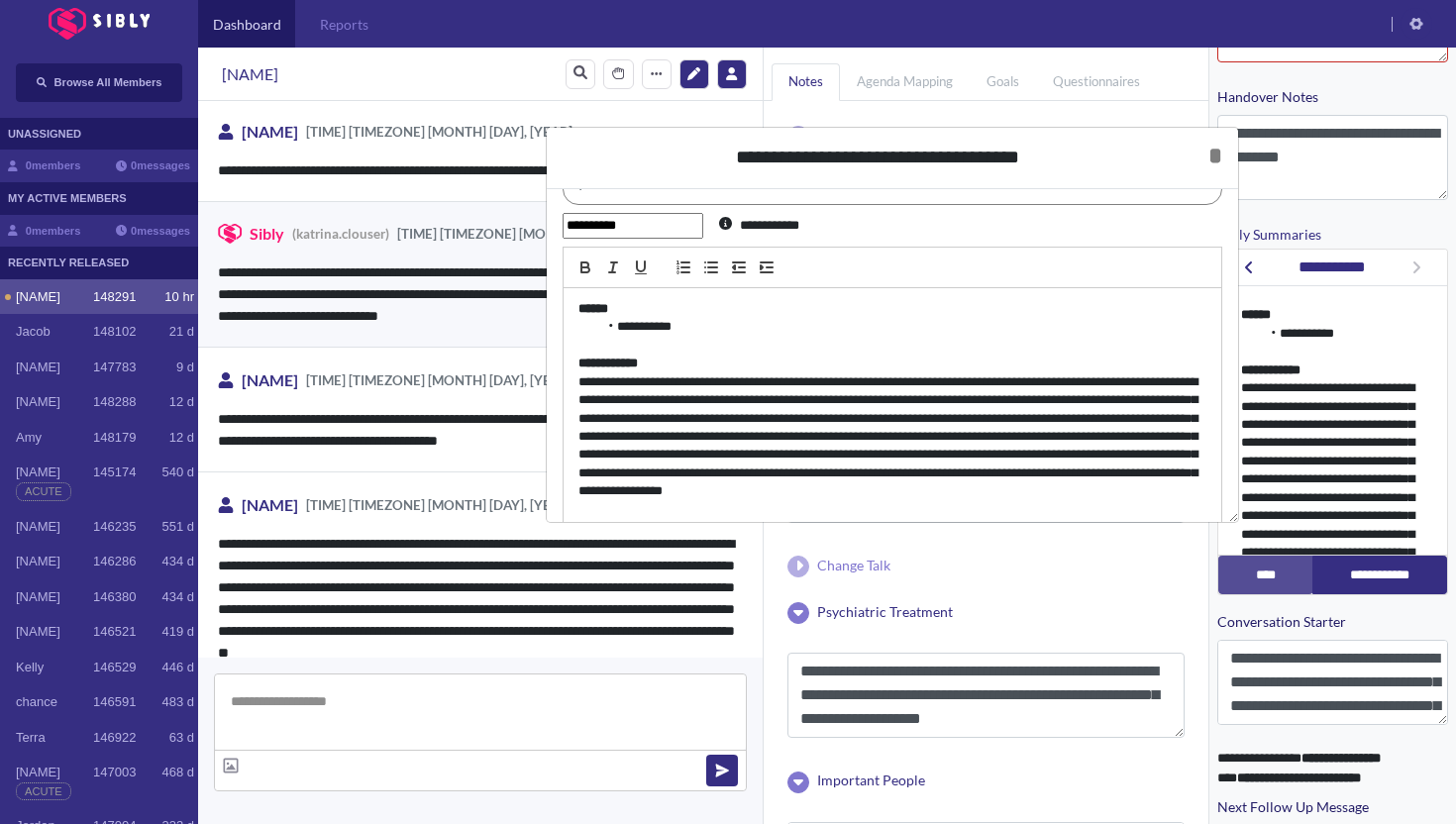scroll, scrollTop: 16, scrollLeft: 0, axis: vertical 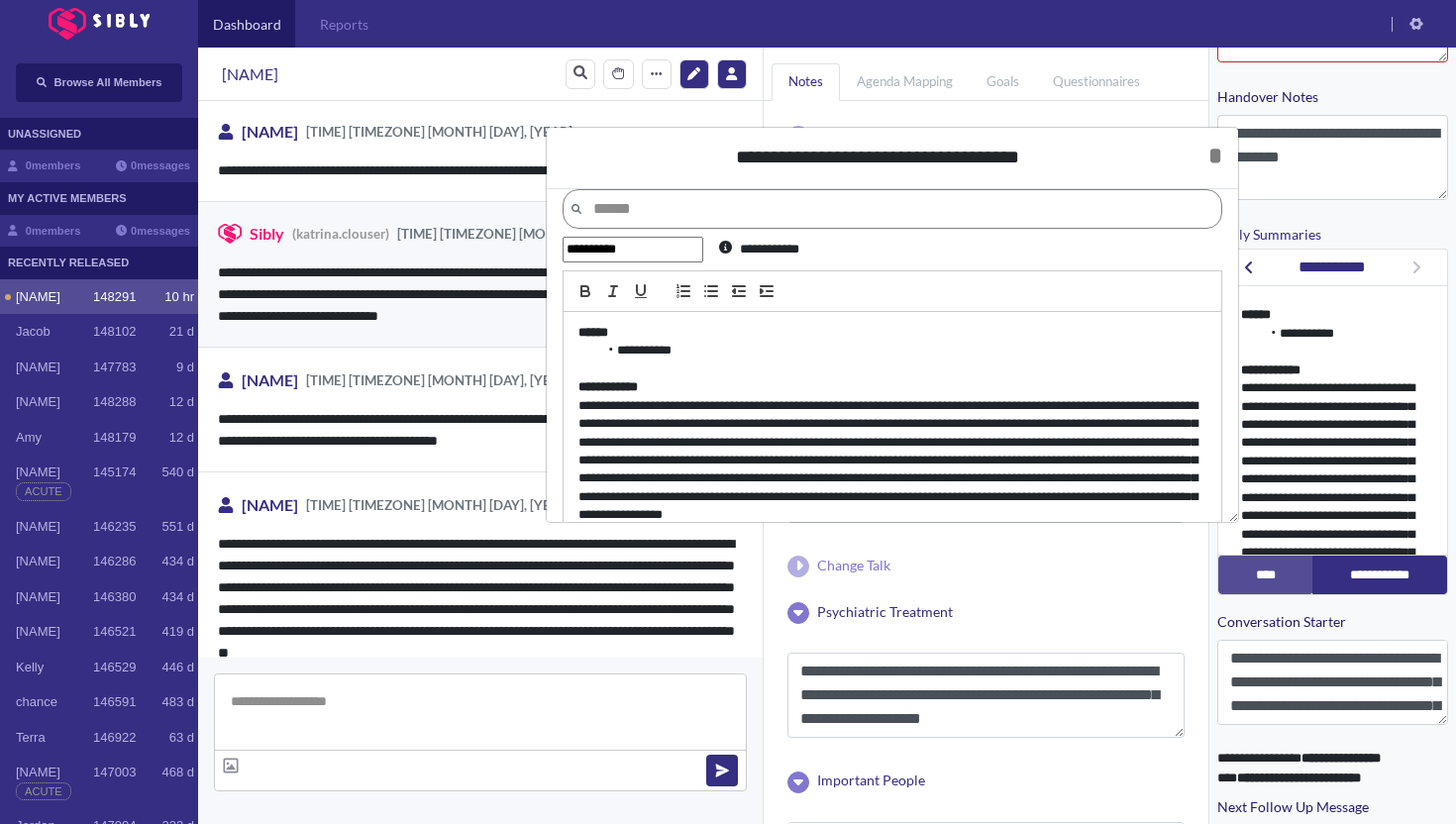 click on "**********" at bounding box center [633, 250] 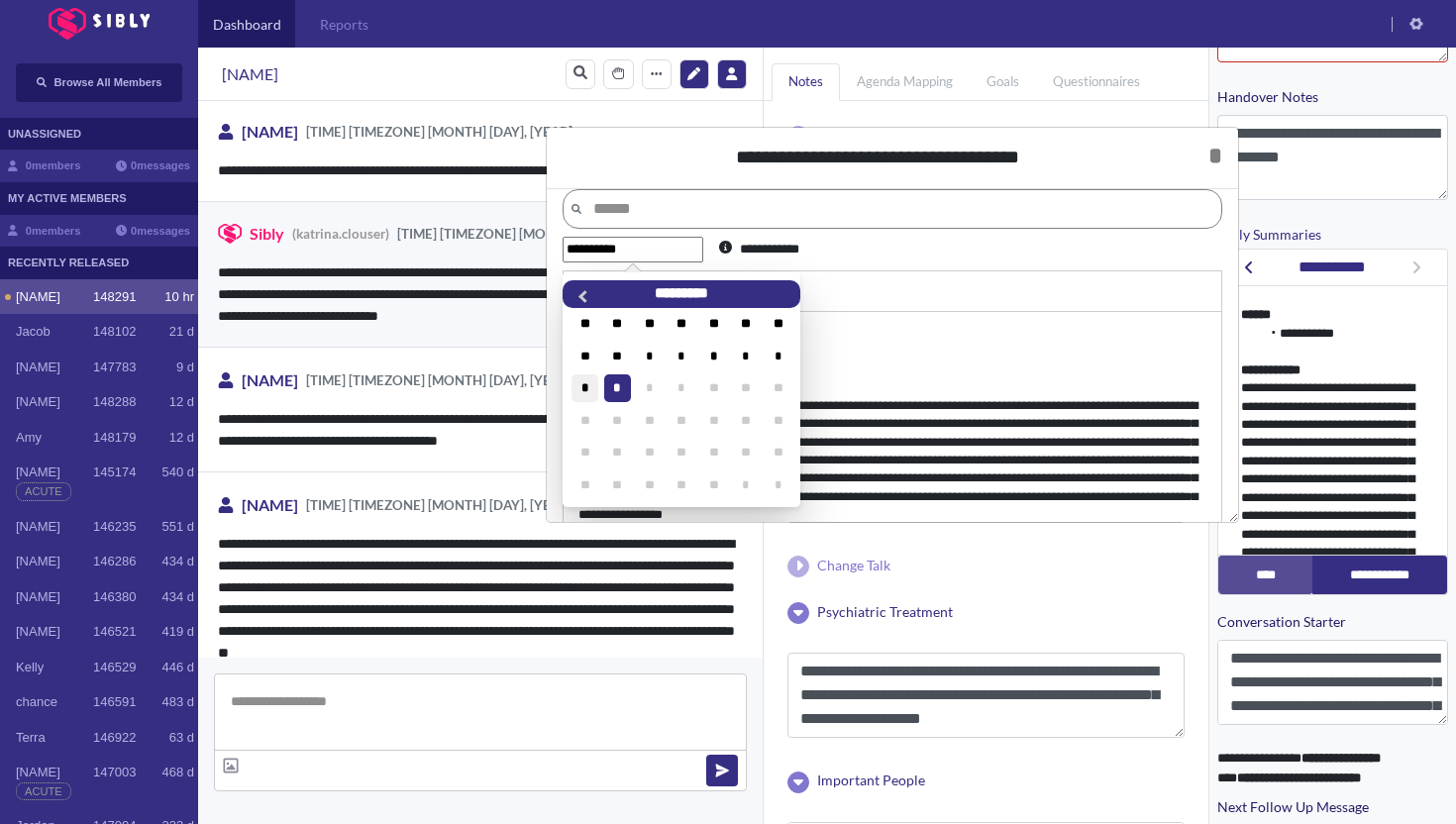 click on "*" at bounding box center (584, 387) 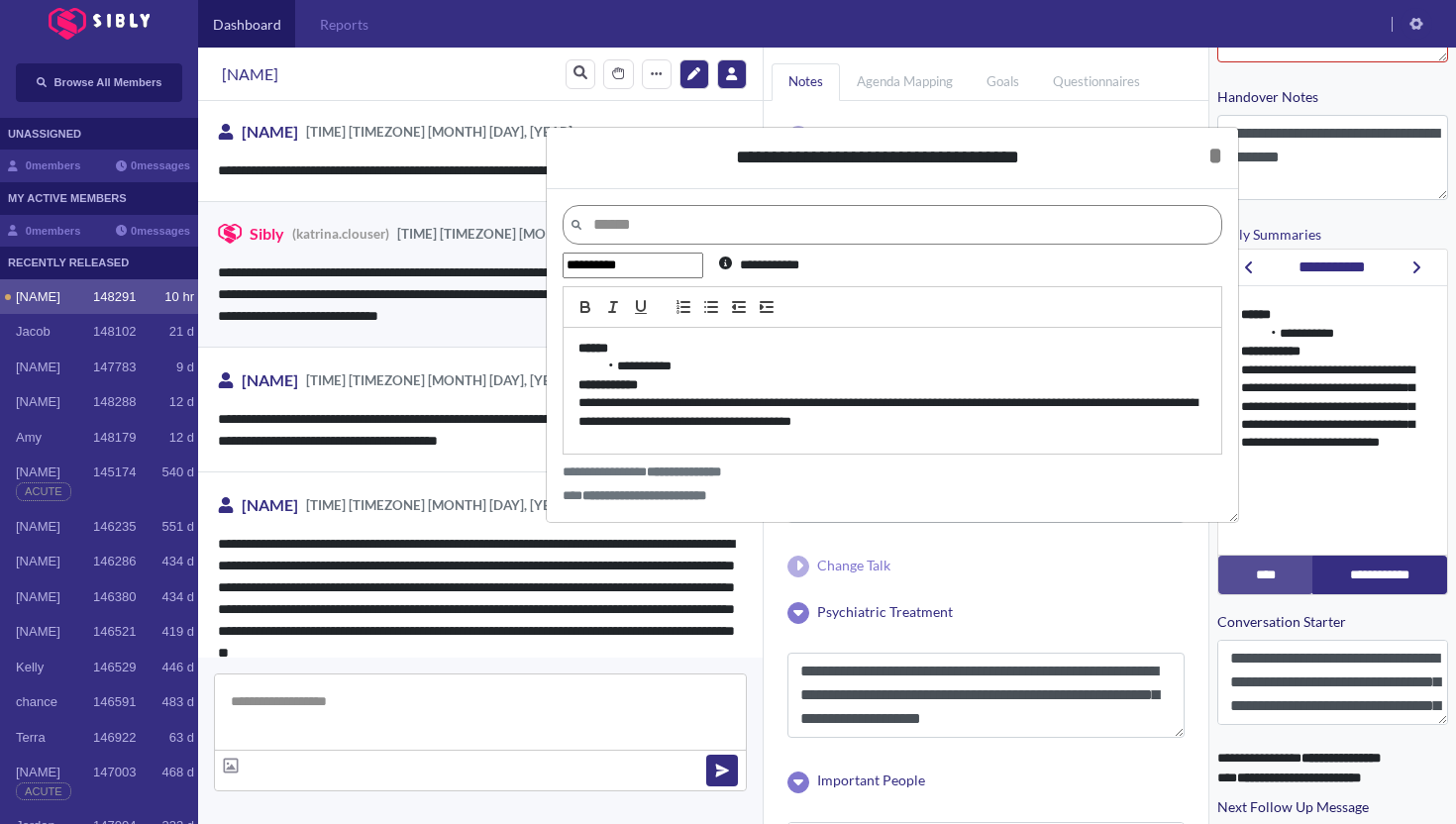 scroll, scrollTop: 0, scrollLeft: 0, axis: both 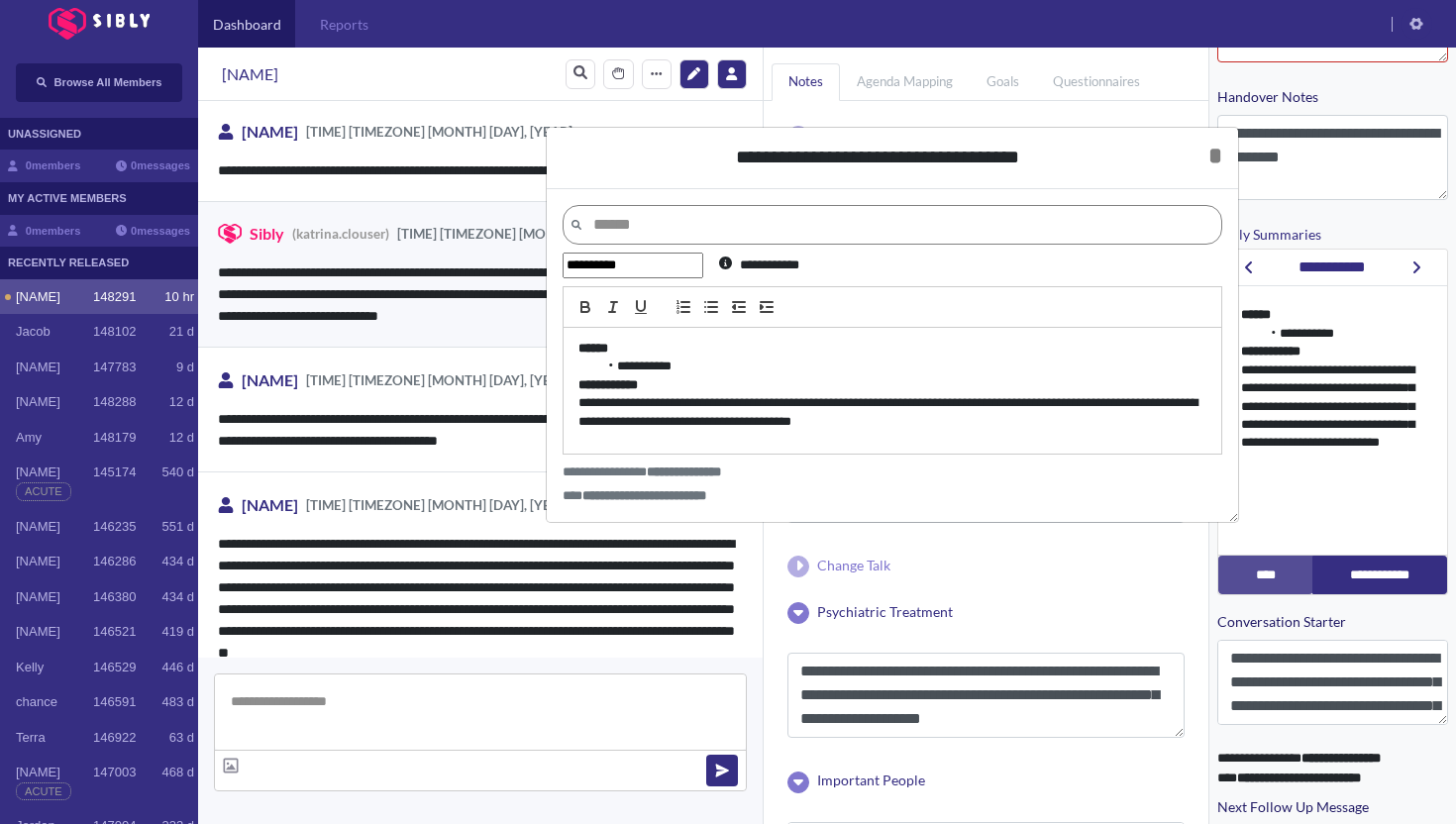 click on "**********" at bounding box center [633, 265] 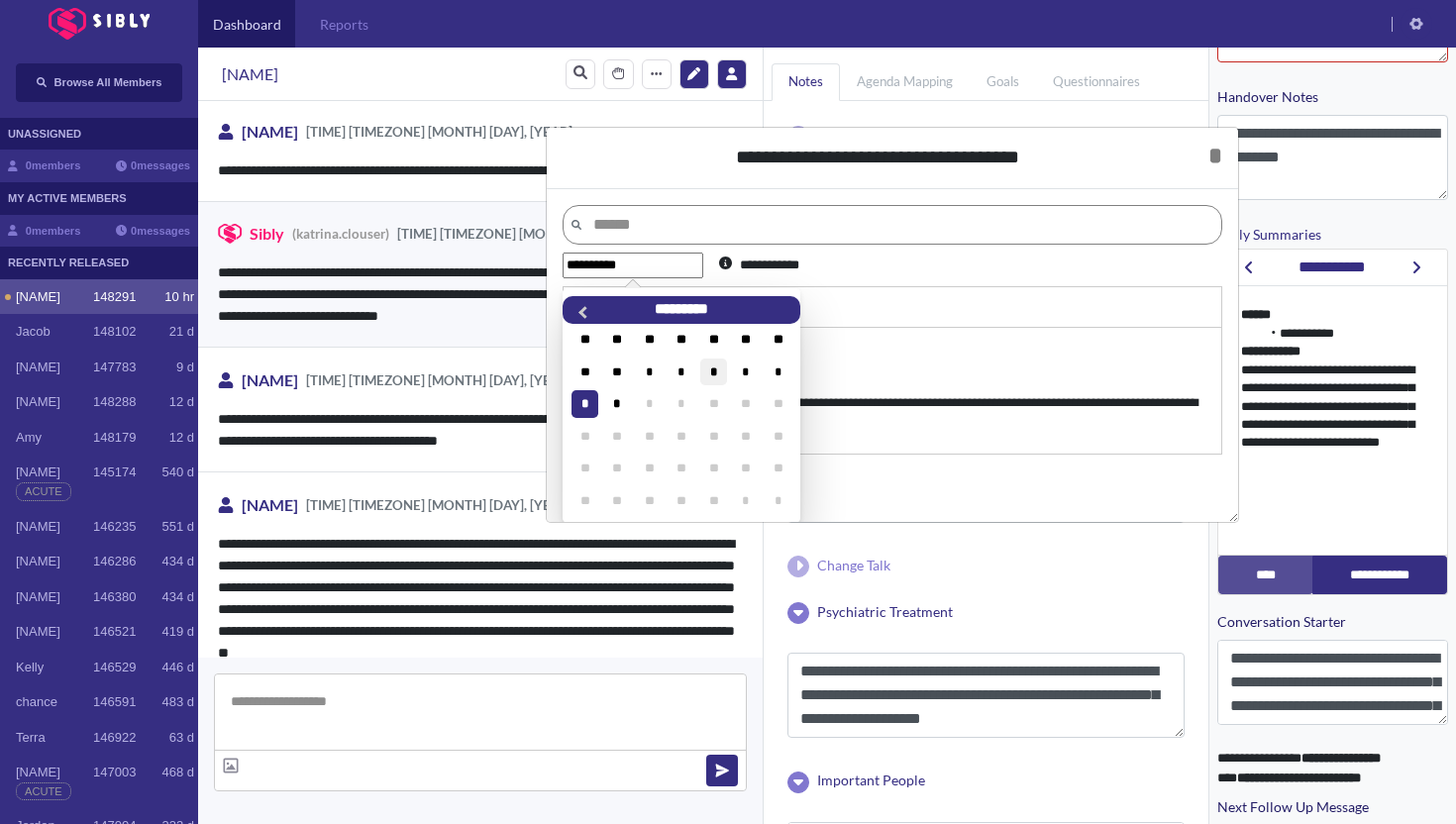 click on "*" at bounding box center (713, 371) 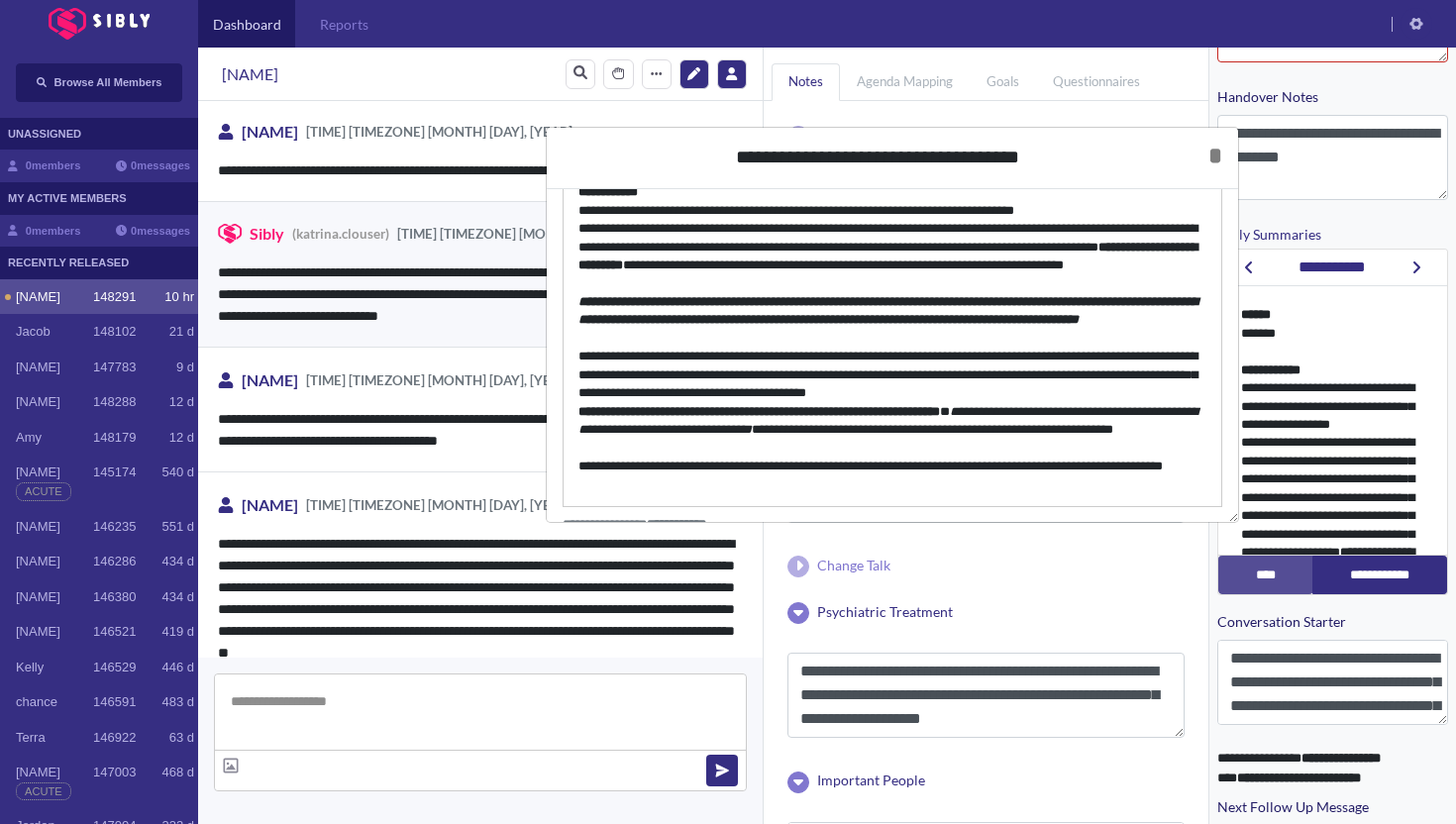 scroll, scrollTop: 265, scrollLeft: 0, axis: vertical 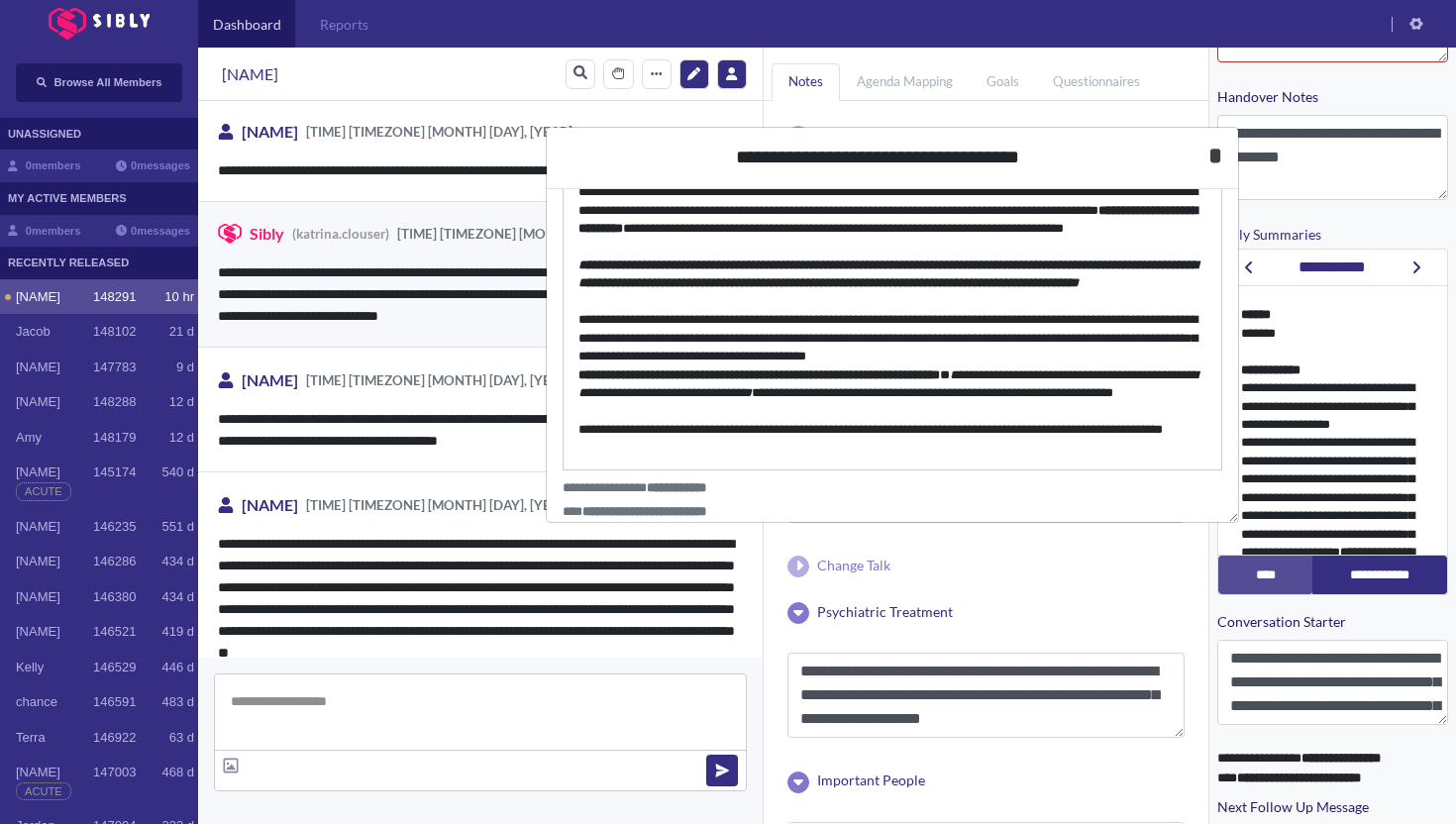 click on "*" at bounding box center (1215, 155) 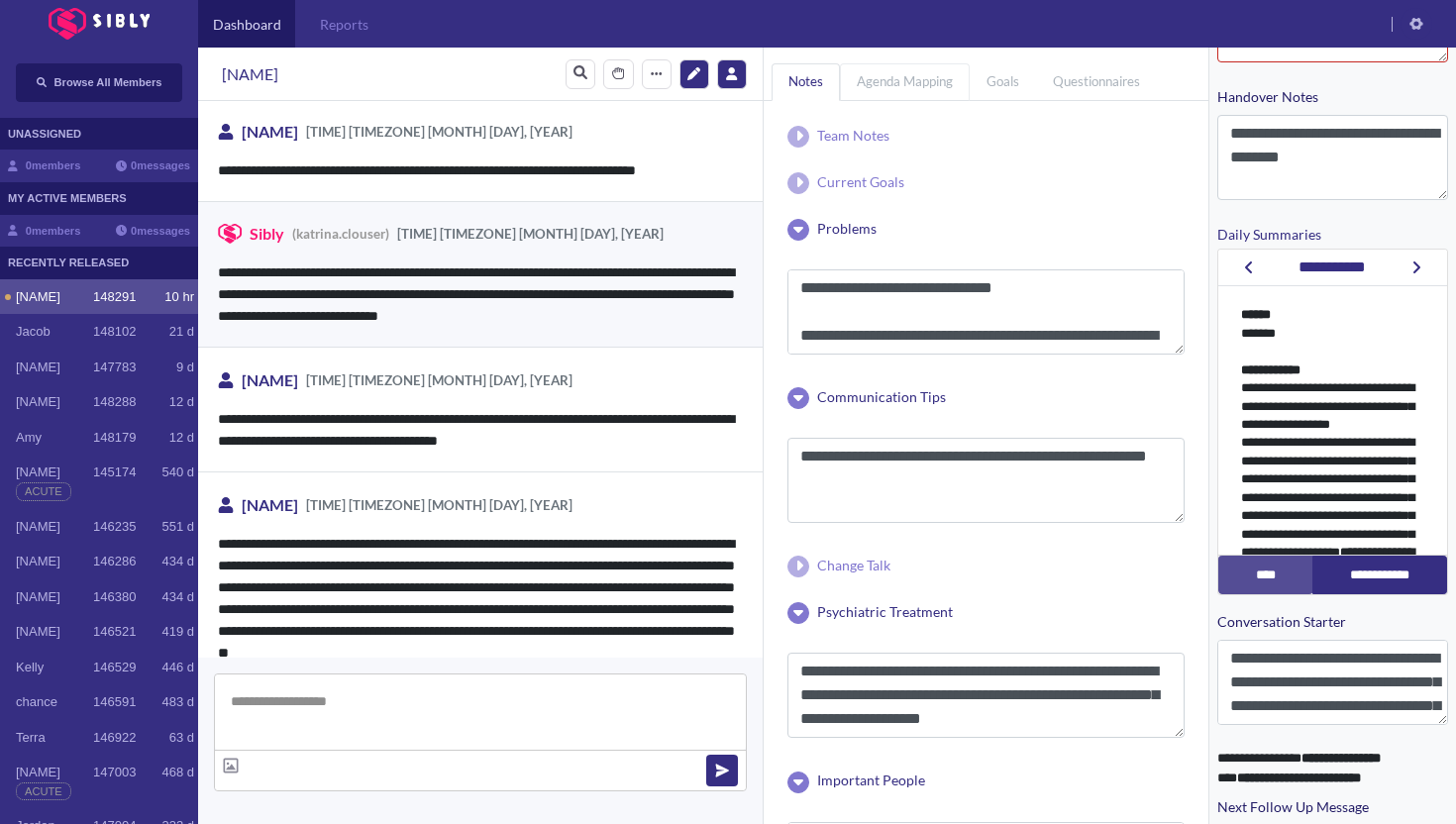 click on "Agenda Mapping" at bounding box center (904, 81) 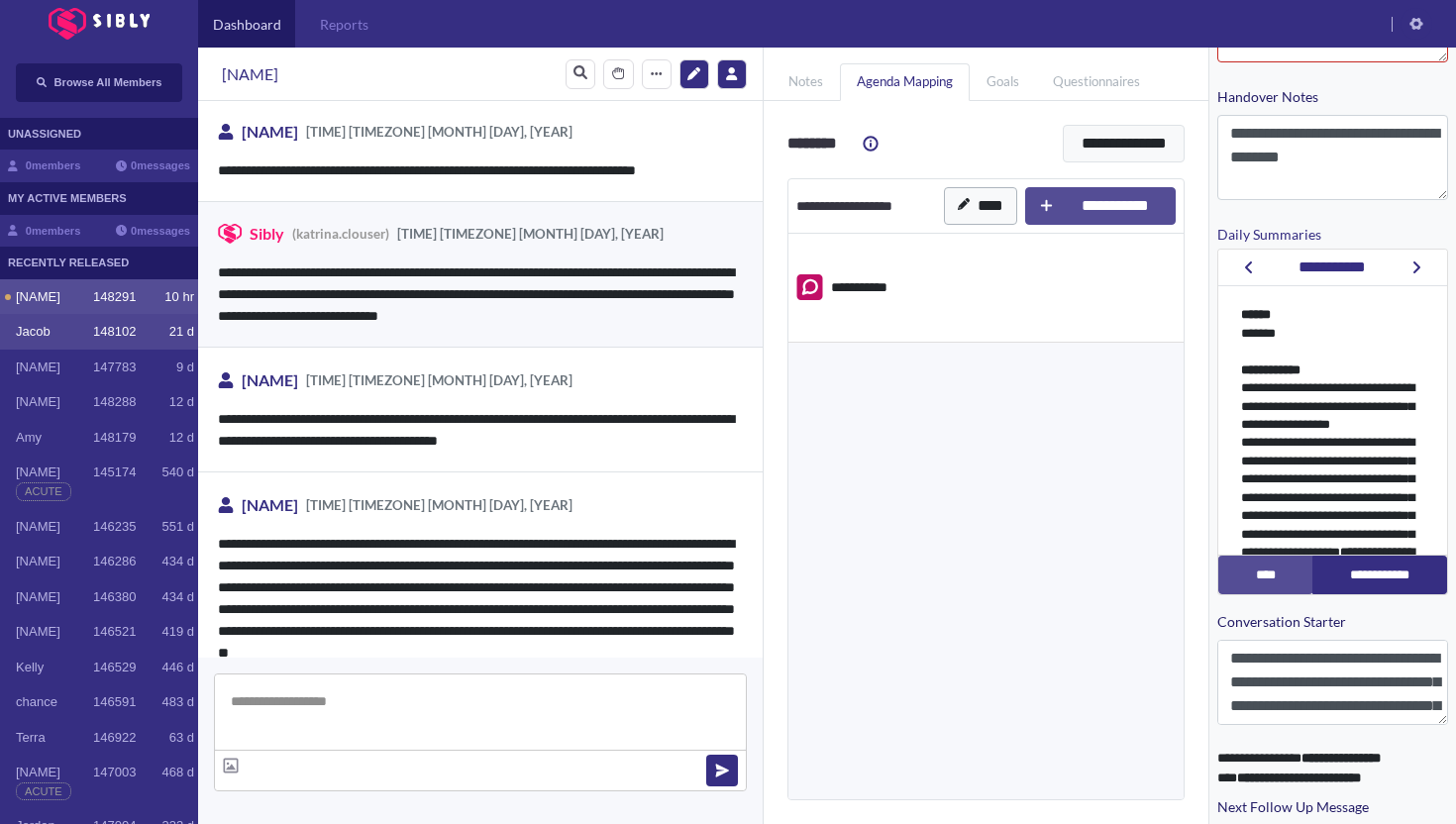 click on "Jacob" at bounding box center [54, 297] 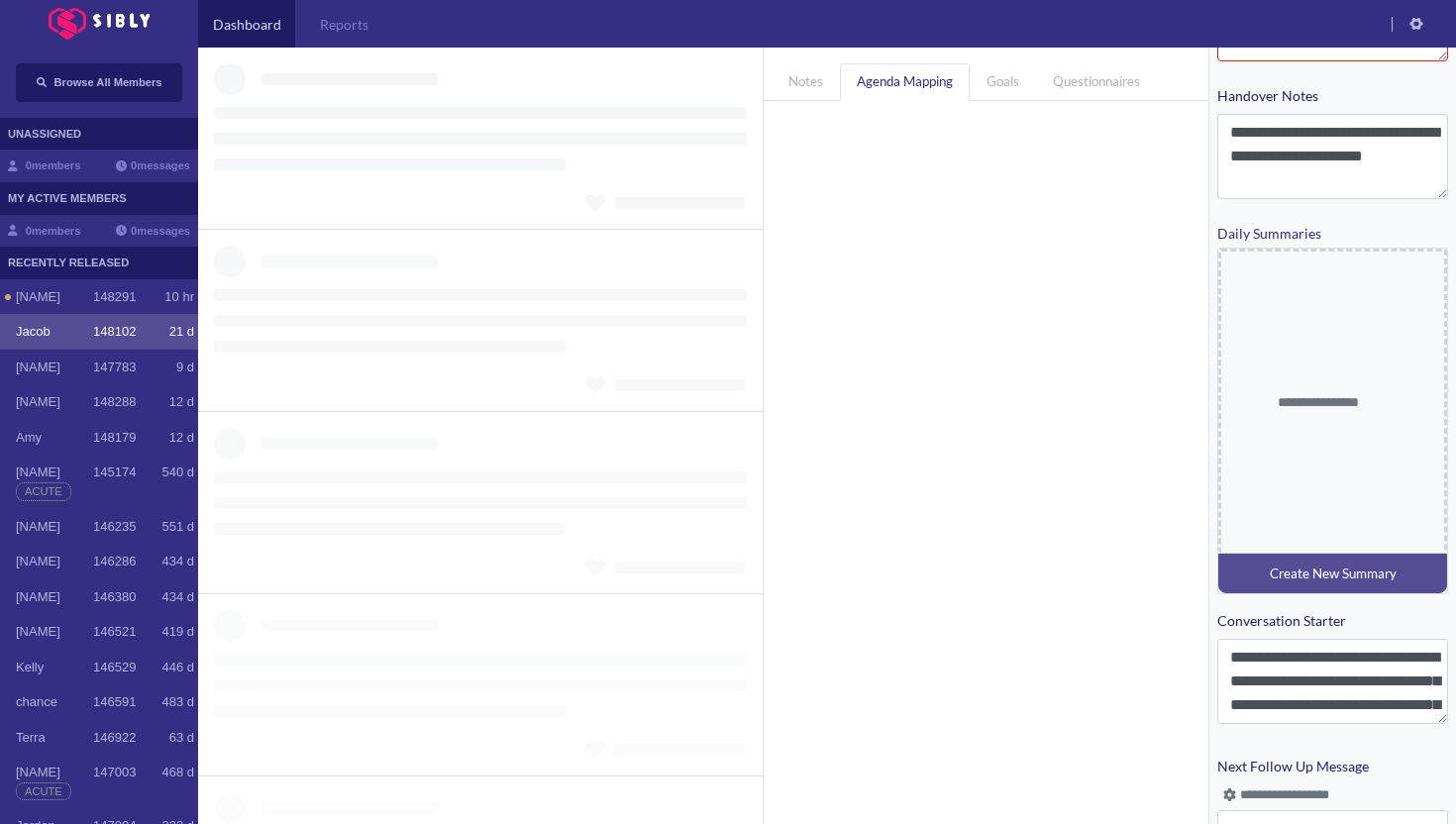 scroll, scrollTop: 564, scrollLeft: 0, axis: vertical 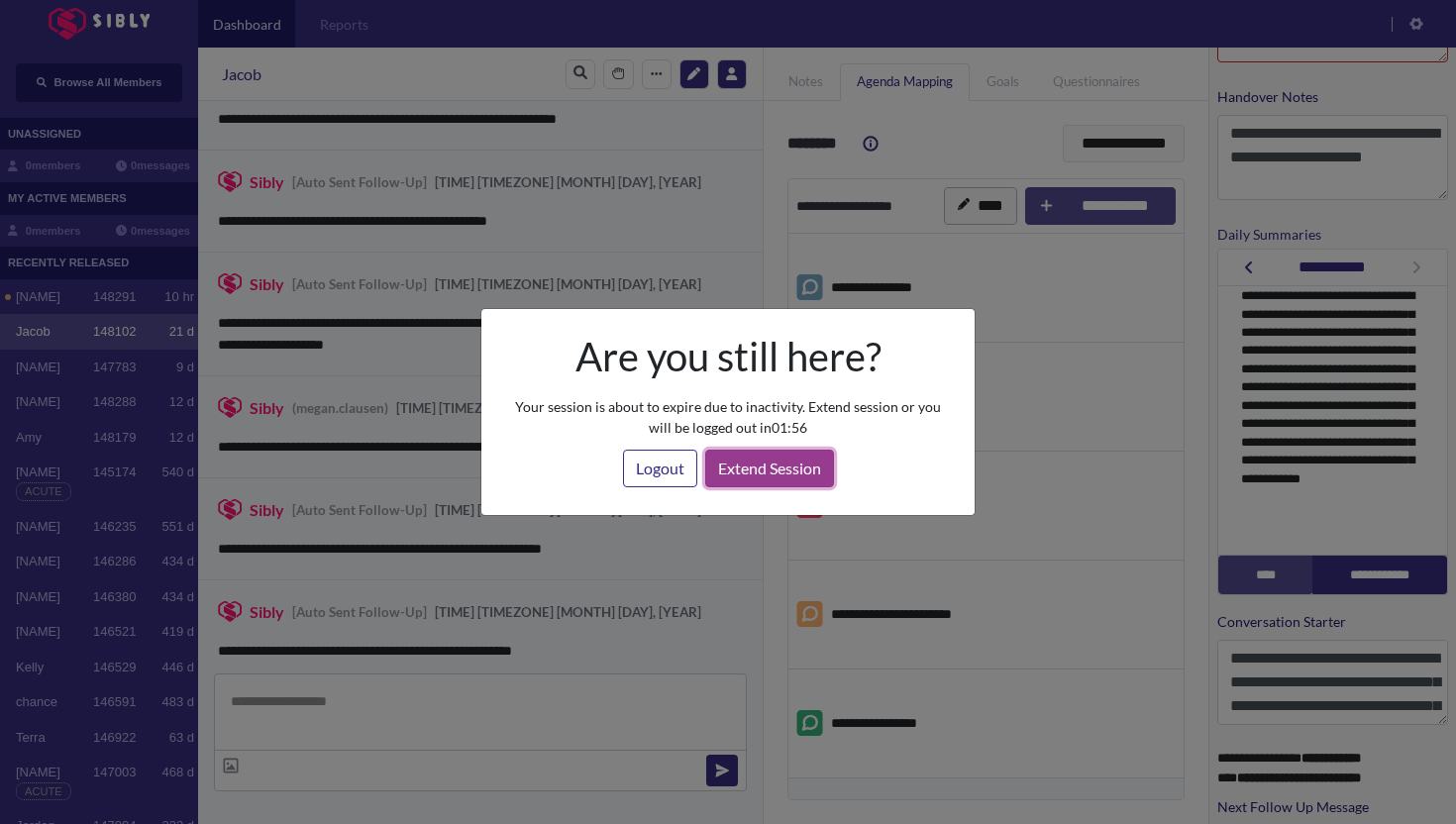 click on "Extend Session" at bounding box center [770, 468] 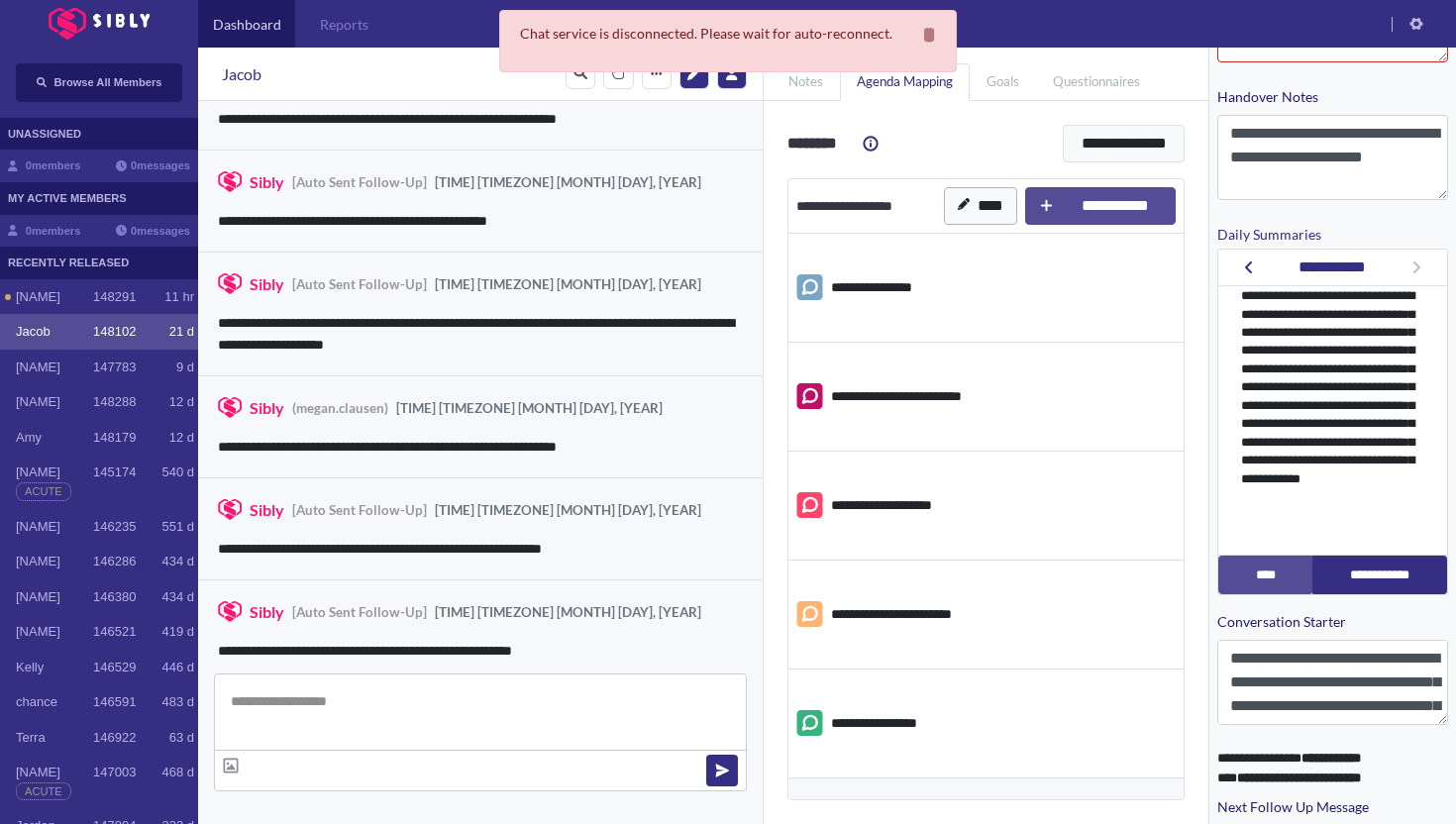 click on "Sibly ([EMAIL]) [TIME] [TIMEZONE] [MONTH] [DAY], [YEAR]" at bounding box center (480, 408) 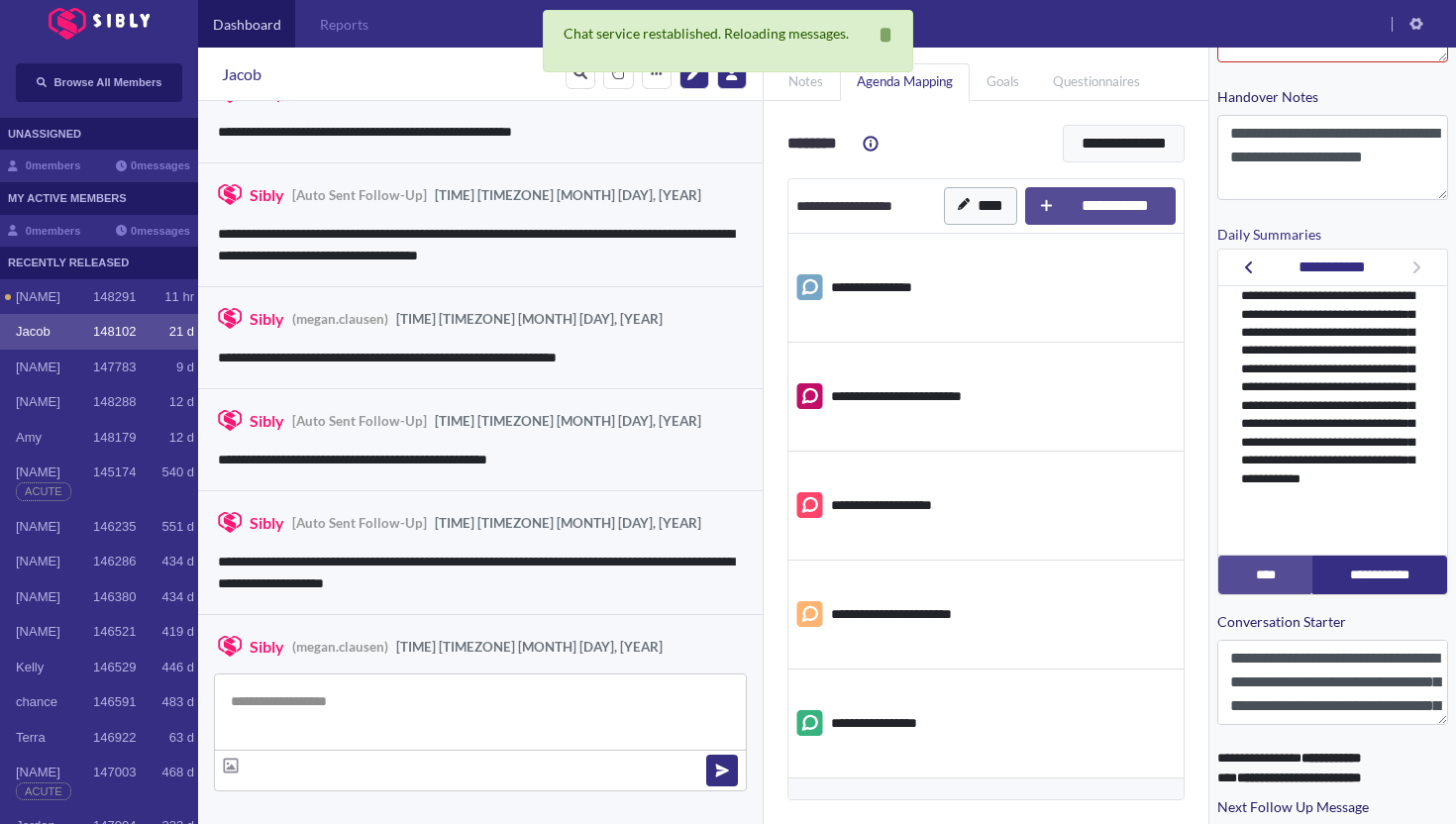 scroll, scrollTop: 3226, scrollLeft: 0, axis: vertical 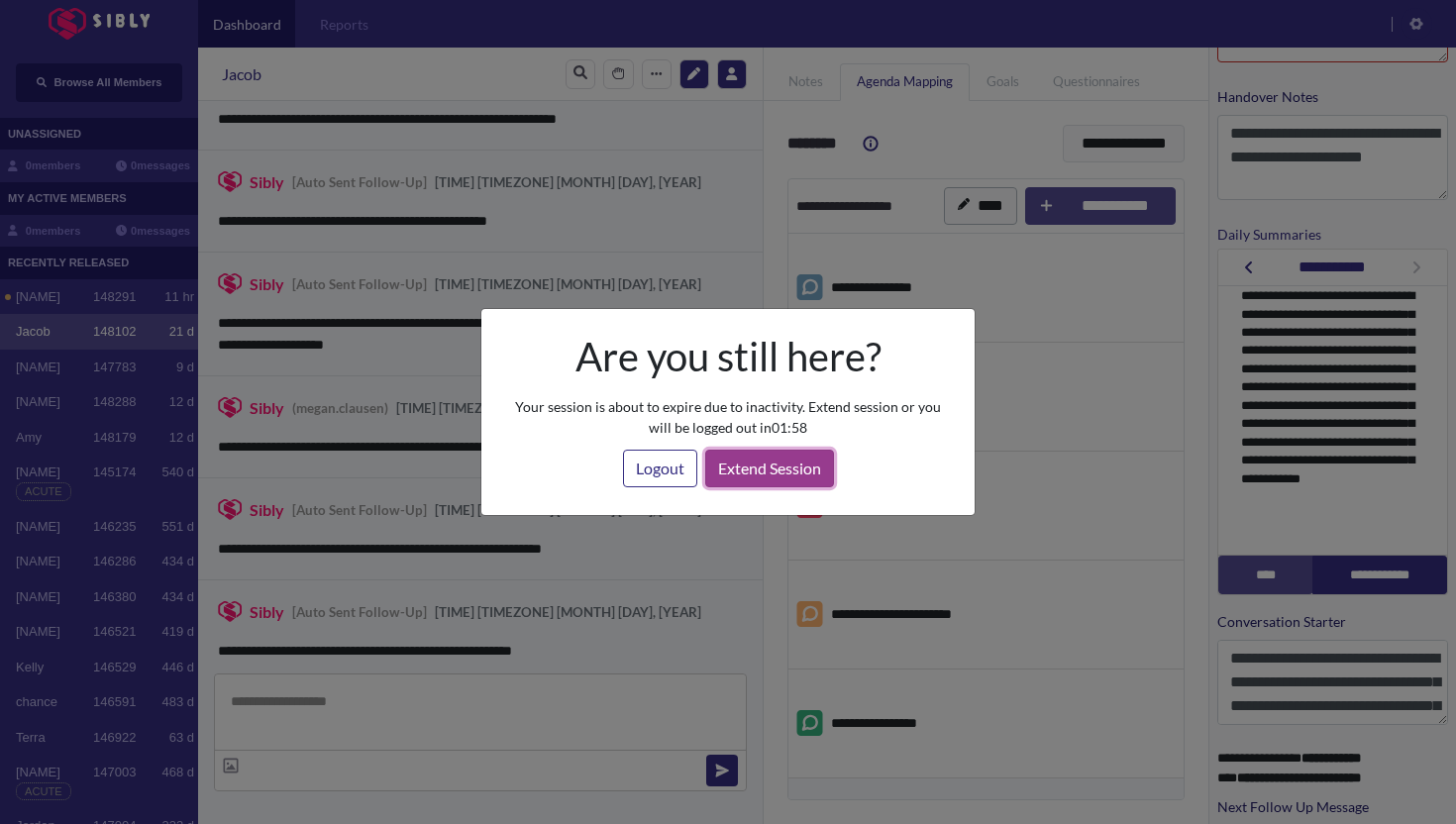 click on "Extend Session" at bounding box center (770, 468) 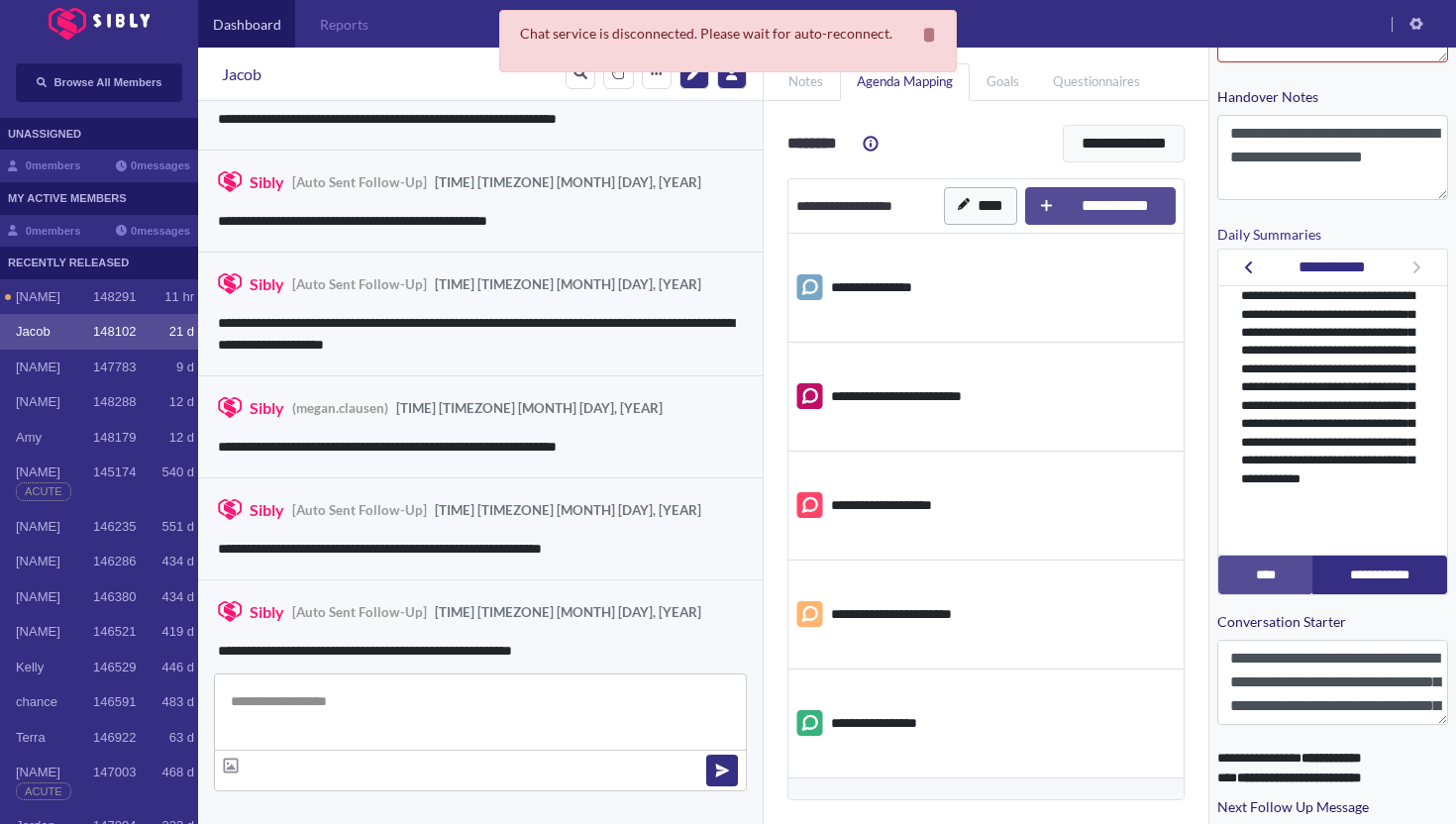 click on "**********" at bounding box center [480, 201] 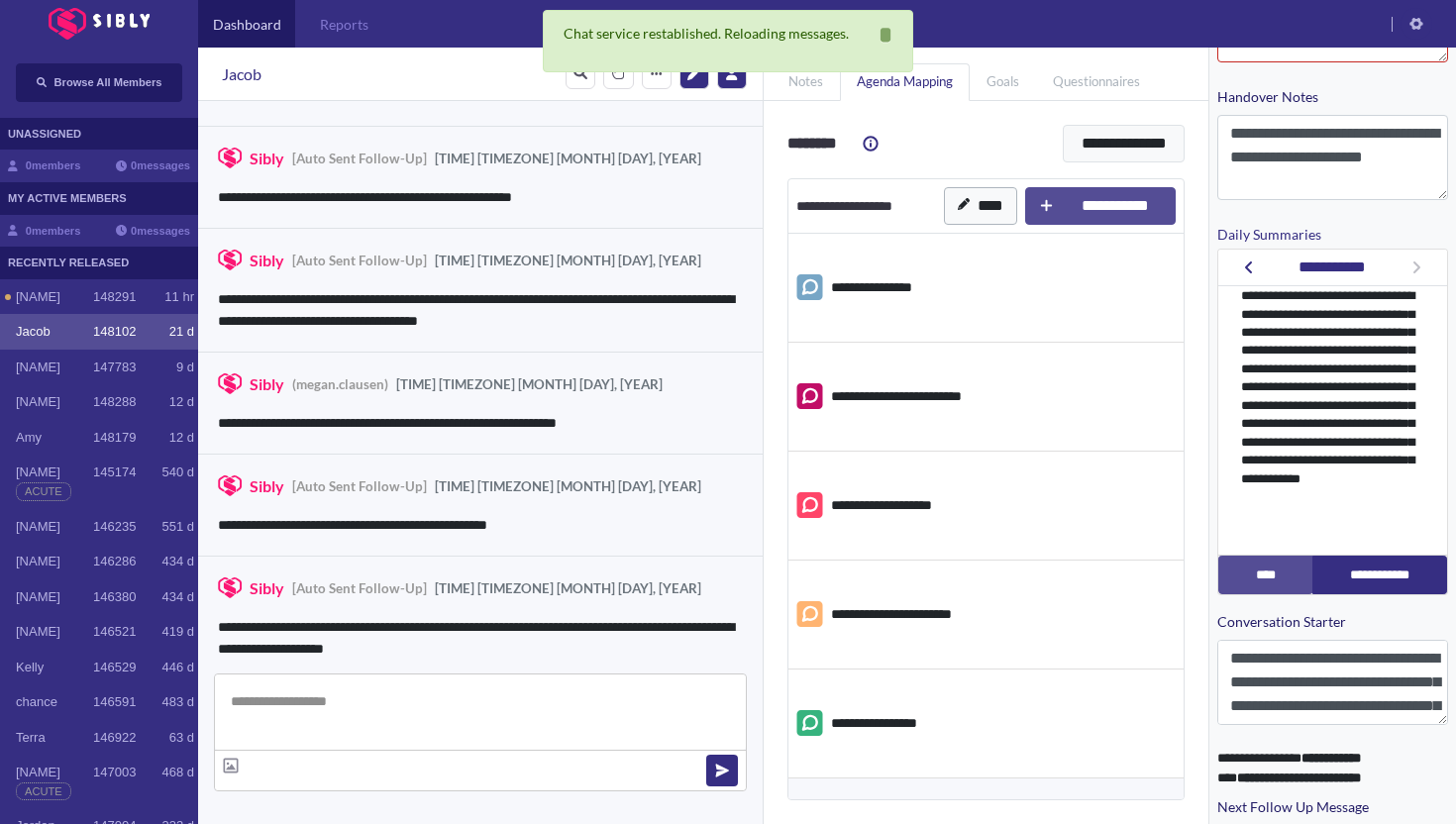 scroll, scrollTop: 3226, scrollLeft: 0, axis: vertical 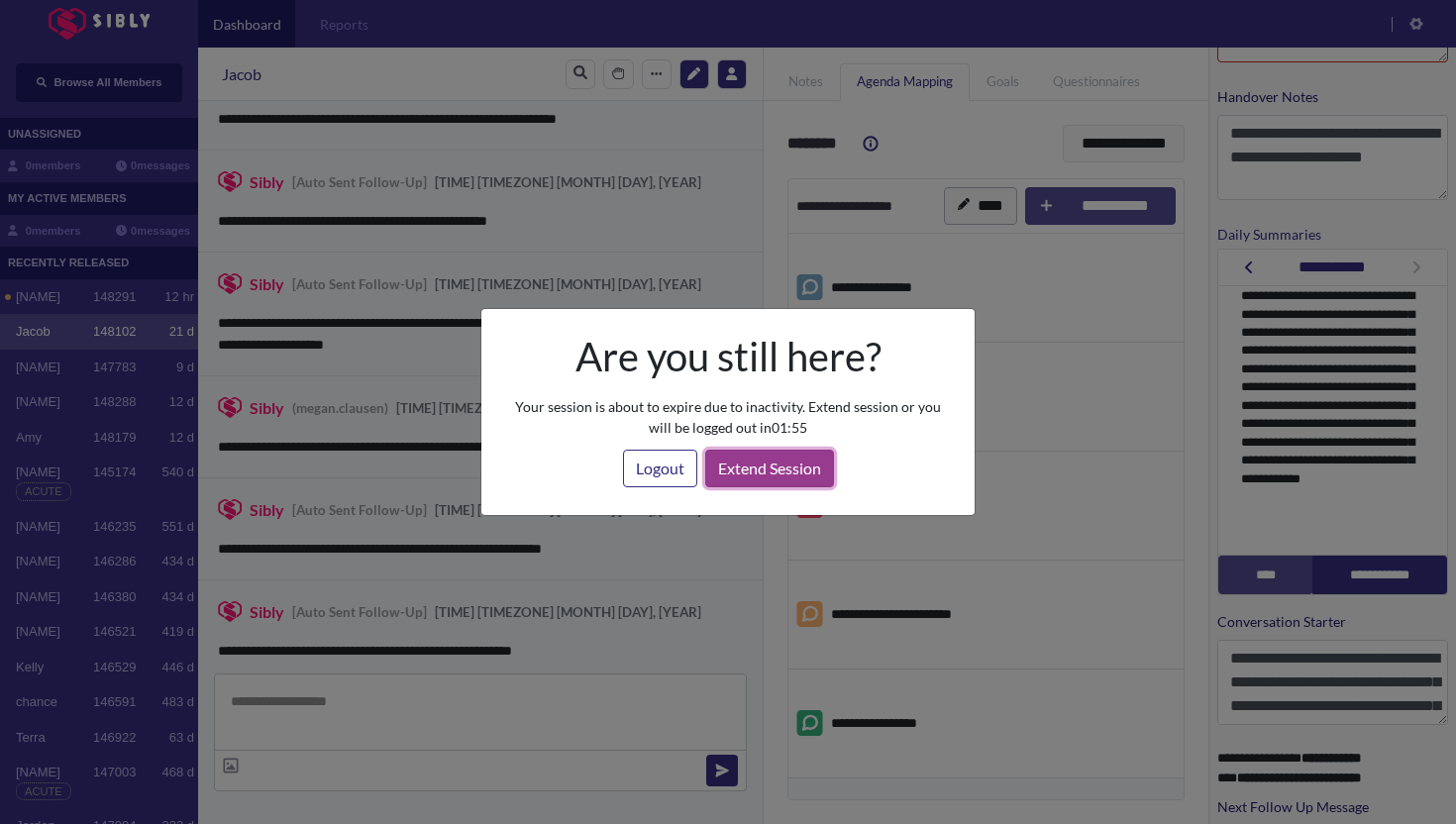 click on "Extend Session" at bounding box center [770, 468] 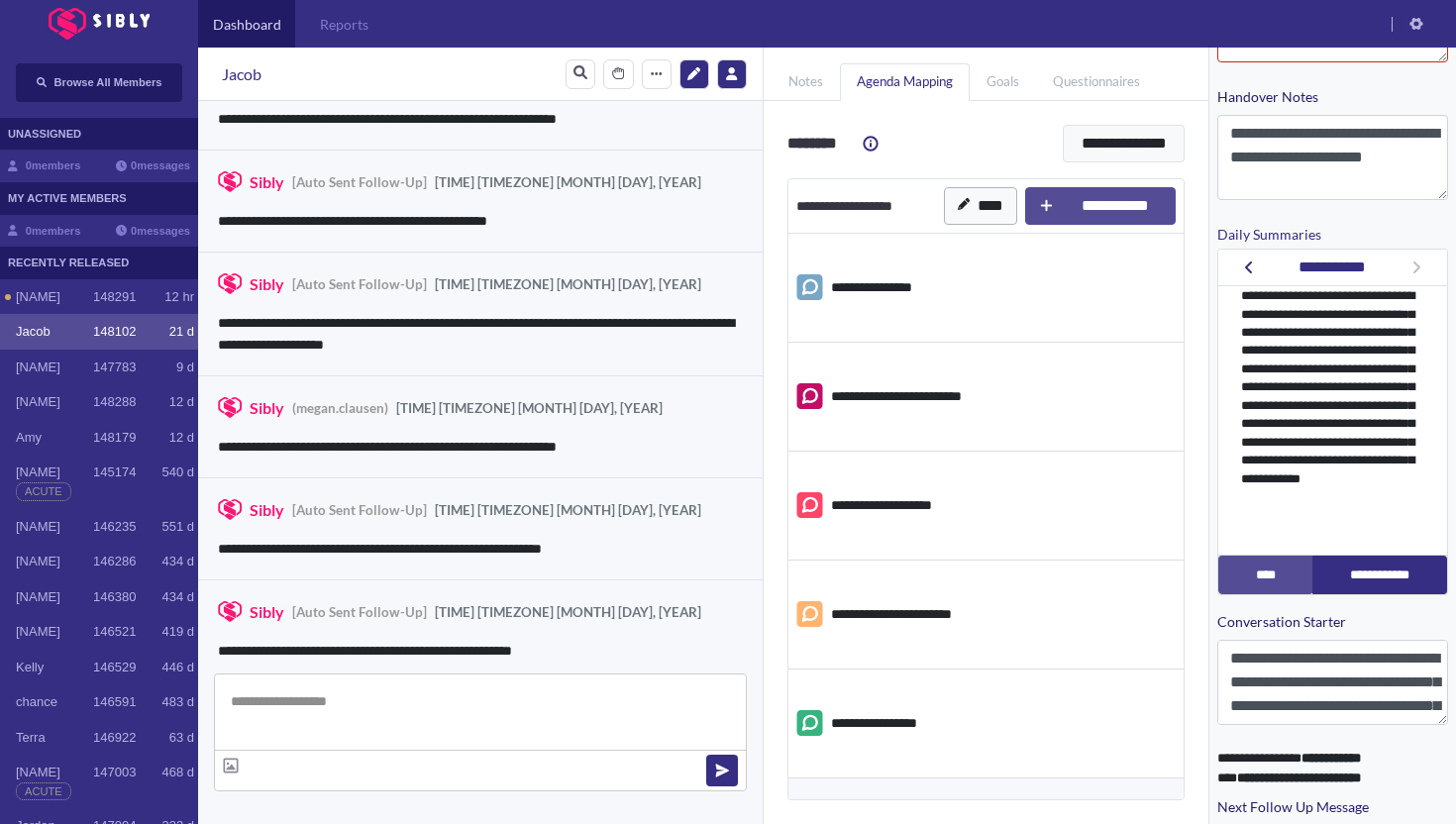 click on "**********" at bounding box center [480, 528] 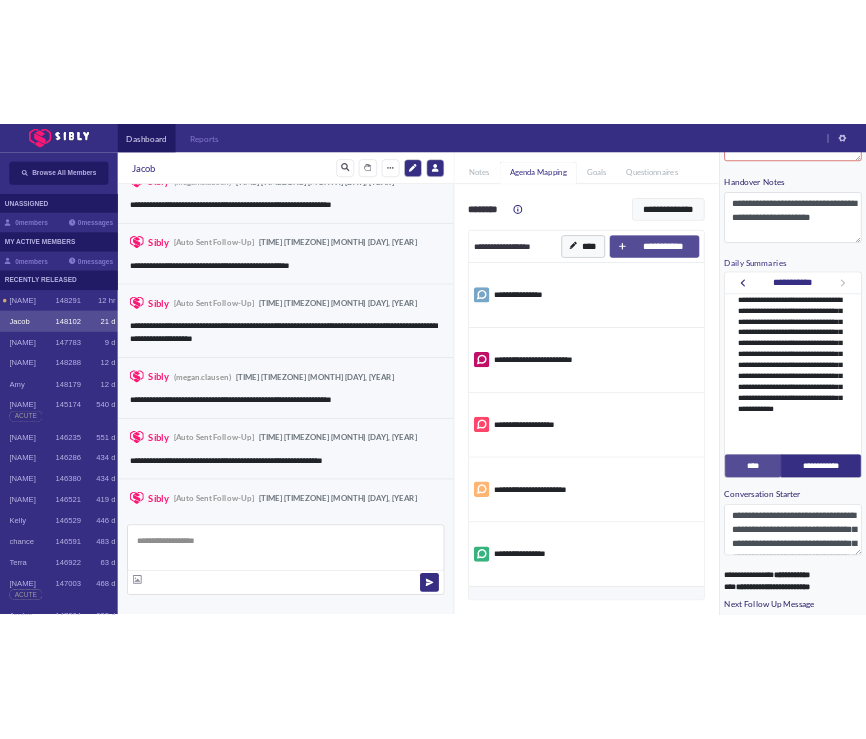 scroll, scrollTop: 3257, scrollLeft: 0, axis: vertical 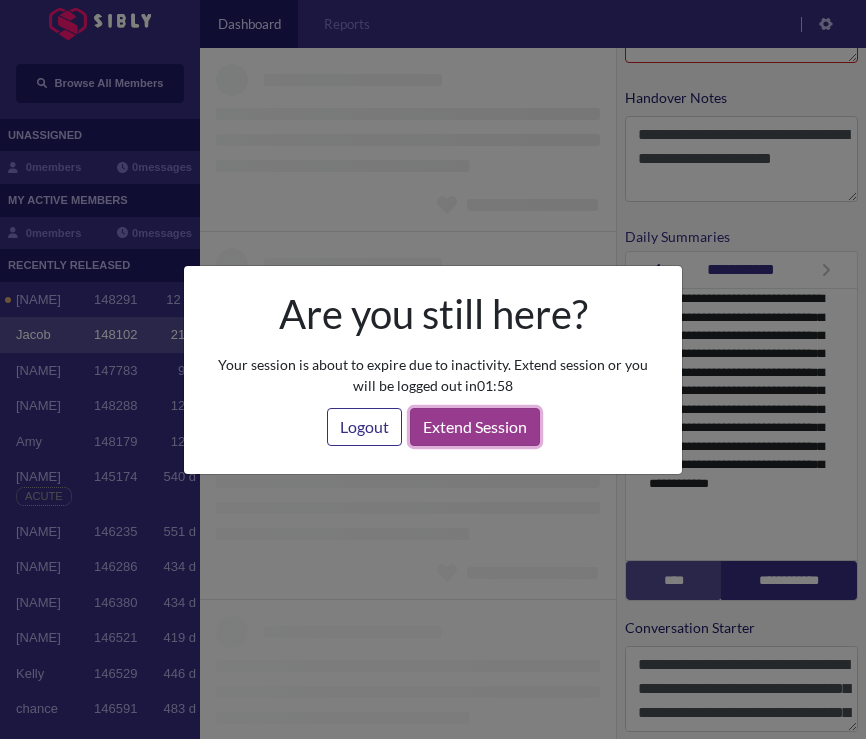 click on "Extend Session" at bounding box center (475, 427) 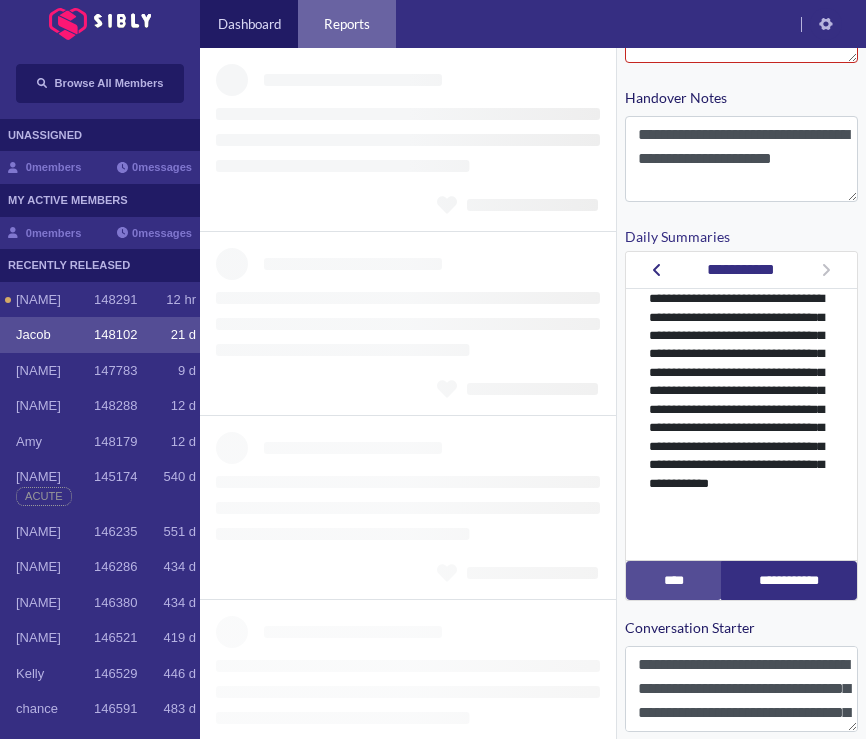 click on "Reports" at bounding box center (347, 24) 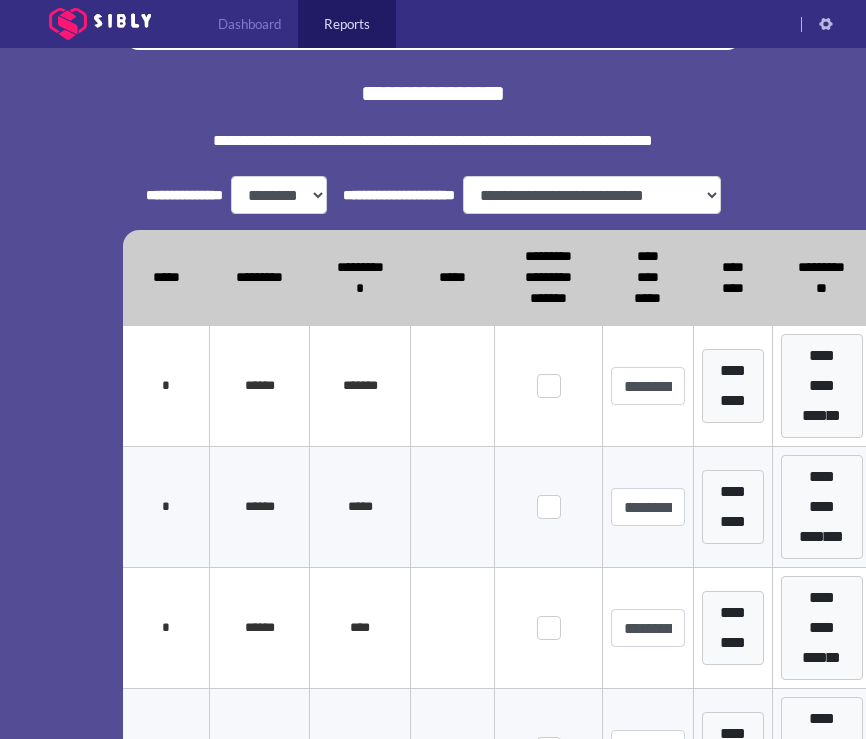 scroll, scrollTop: 361, scrollLeft: 0, axis: vertical 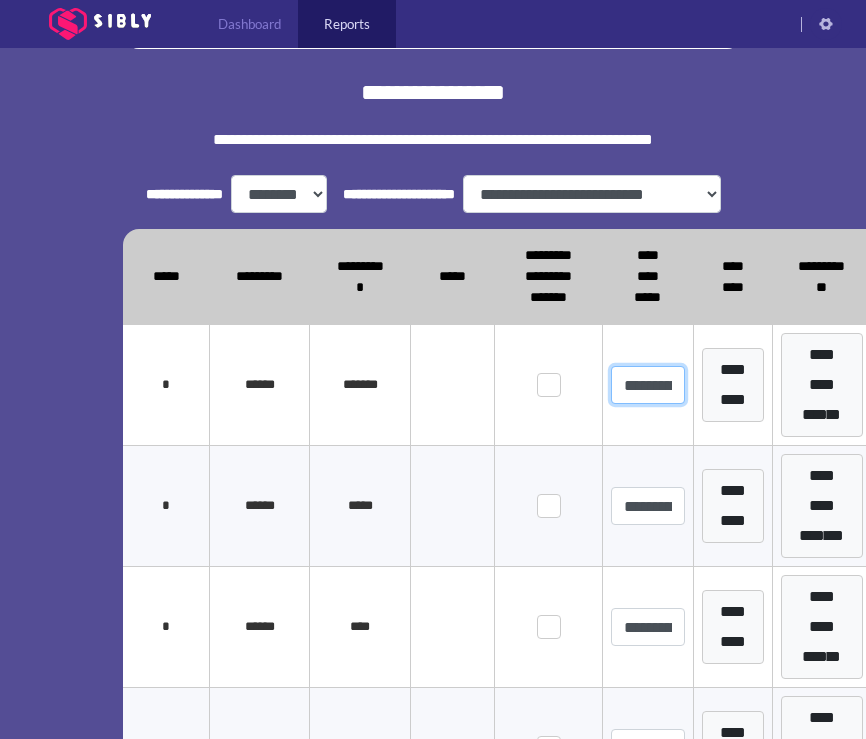 click on "**********" at bounding box center (648, 385) 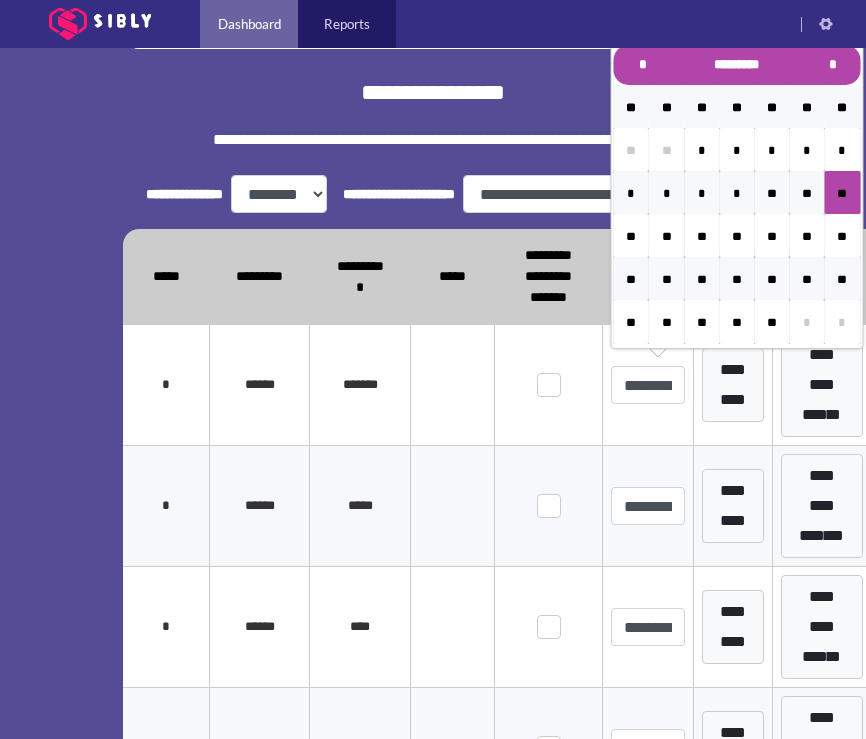 click on "Dashboard" at bounding box center [249, 24] 